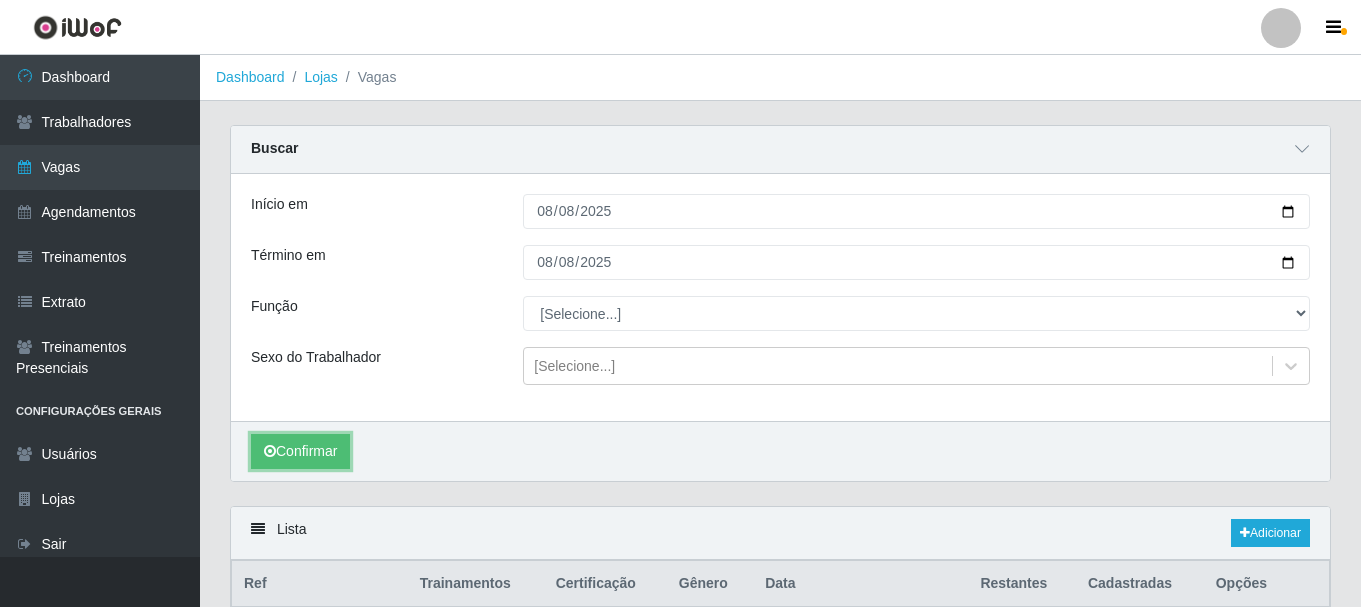 scroll, scrollTop: 324, scrollLeft: 0, axis: vertical 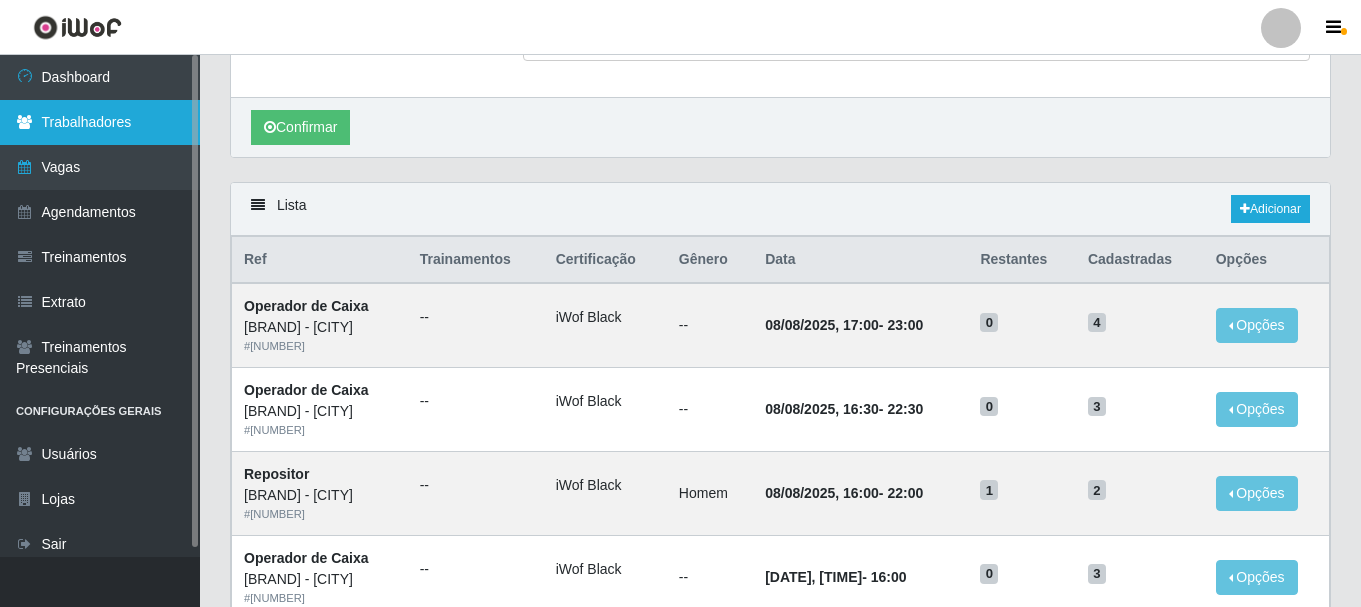 click on "Trabalhadores" at bounding box center (100, 122) 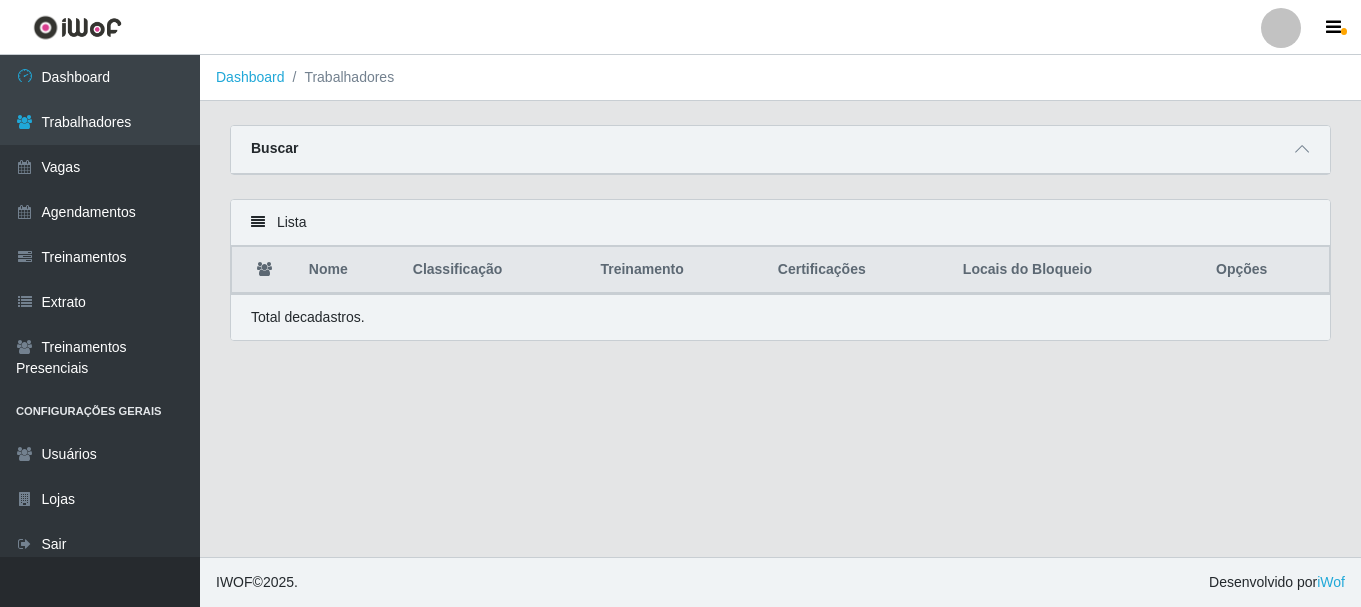 scroll, scrollTop: 0, scrollLeft: 0, axis: both 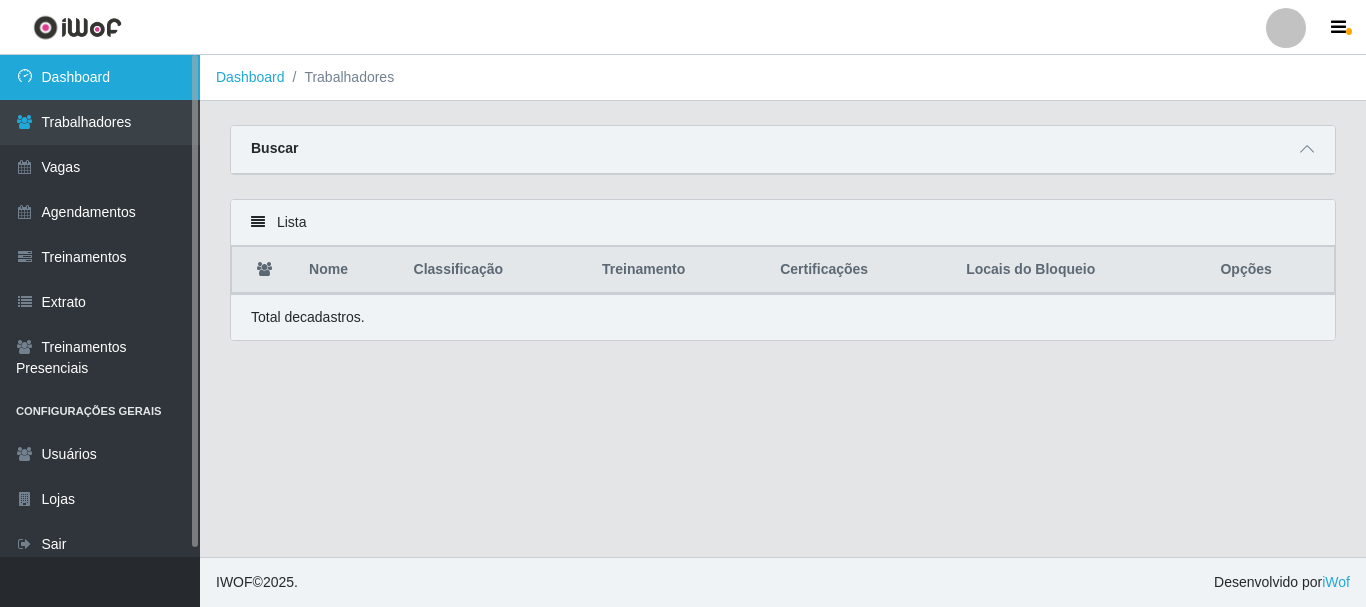 click on "Dashboard" at bounding box center [100, 77] 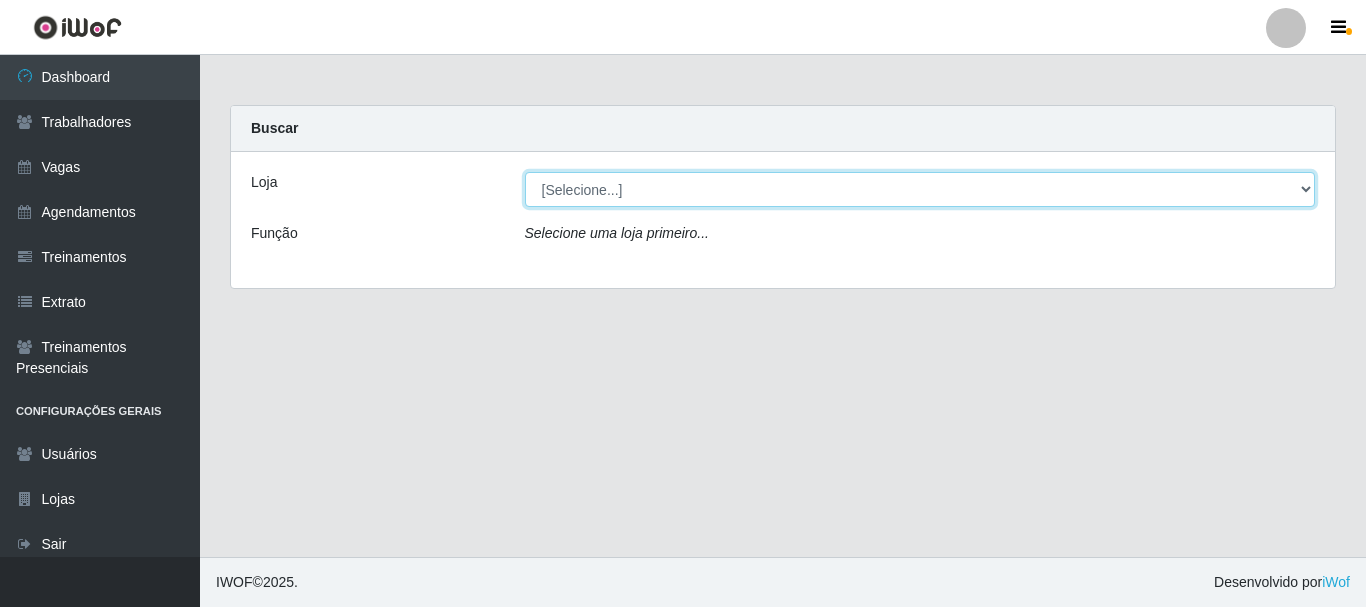 click on "[Selecione...] [BRAND] - [CITY]" at bounding box center (920, 189) 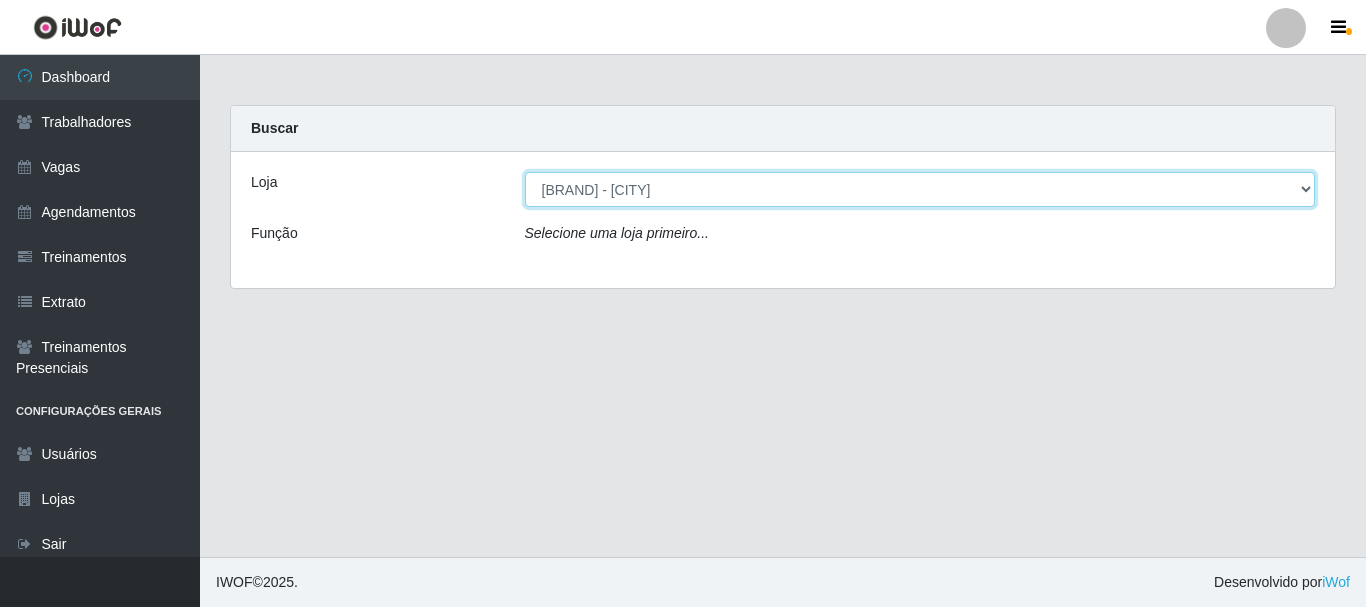 click on "[Selecione...] [BRAND] - [CITY]" at bounding box center [920, 189] 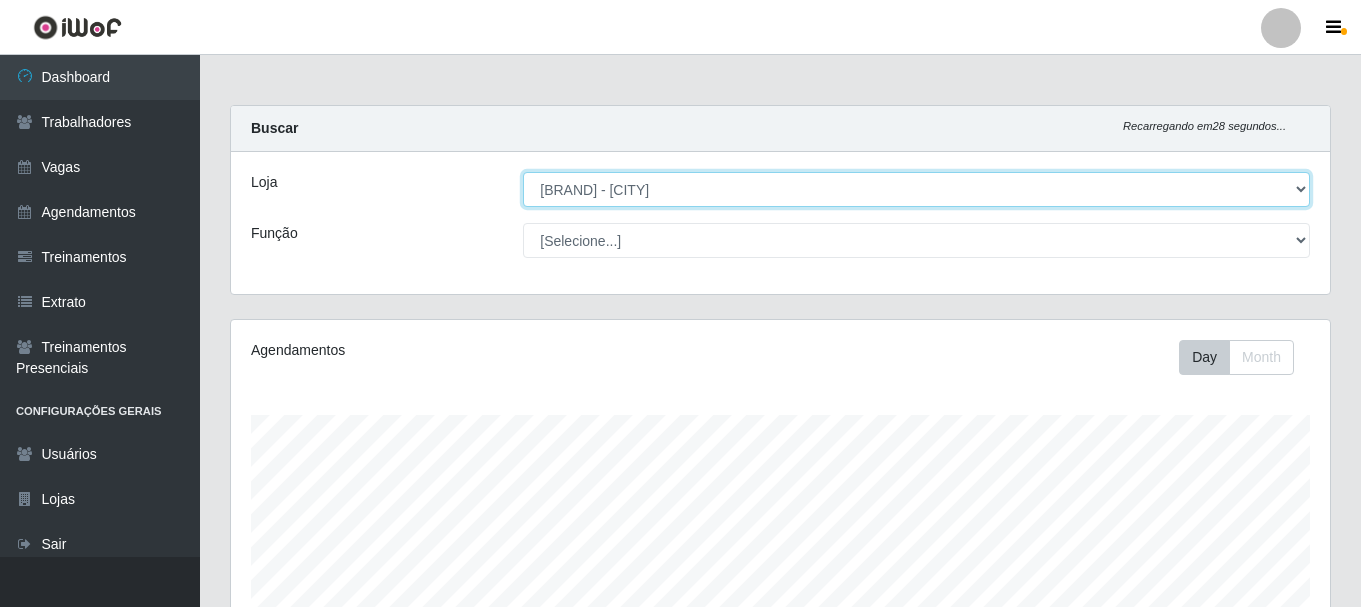scroll, scrollTop: 999585, scrollLeft: 998901, axis: both 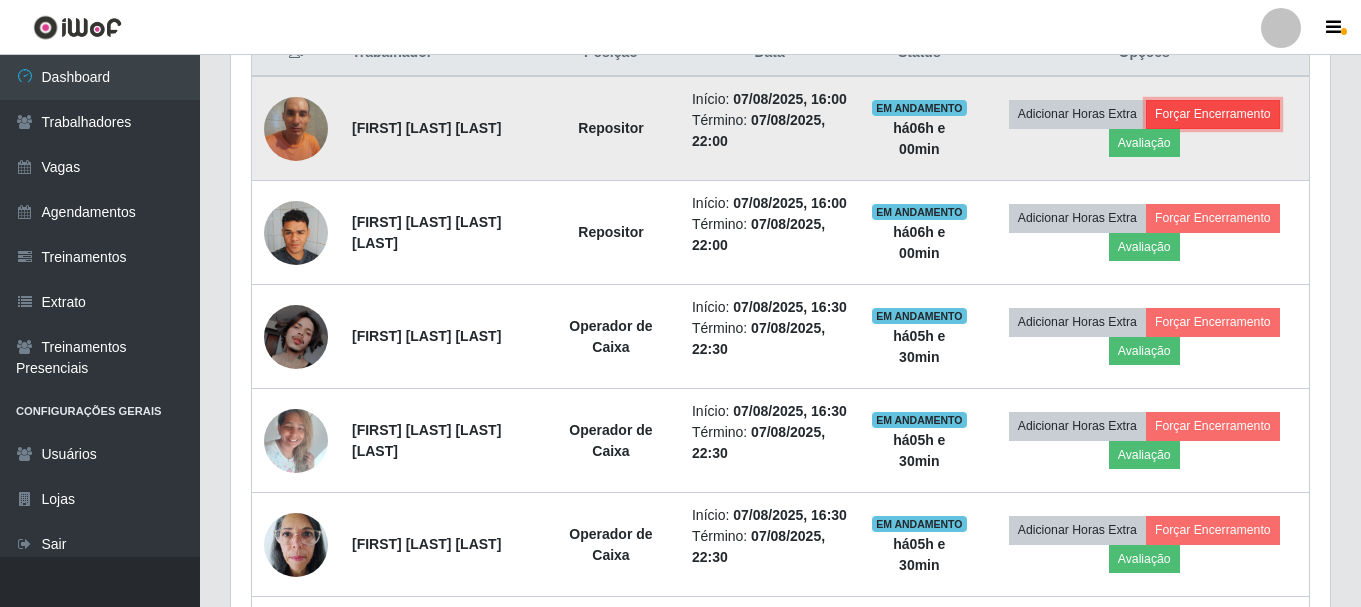click on "Forçar Encerramento" at bounding box center (1213, 114) 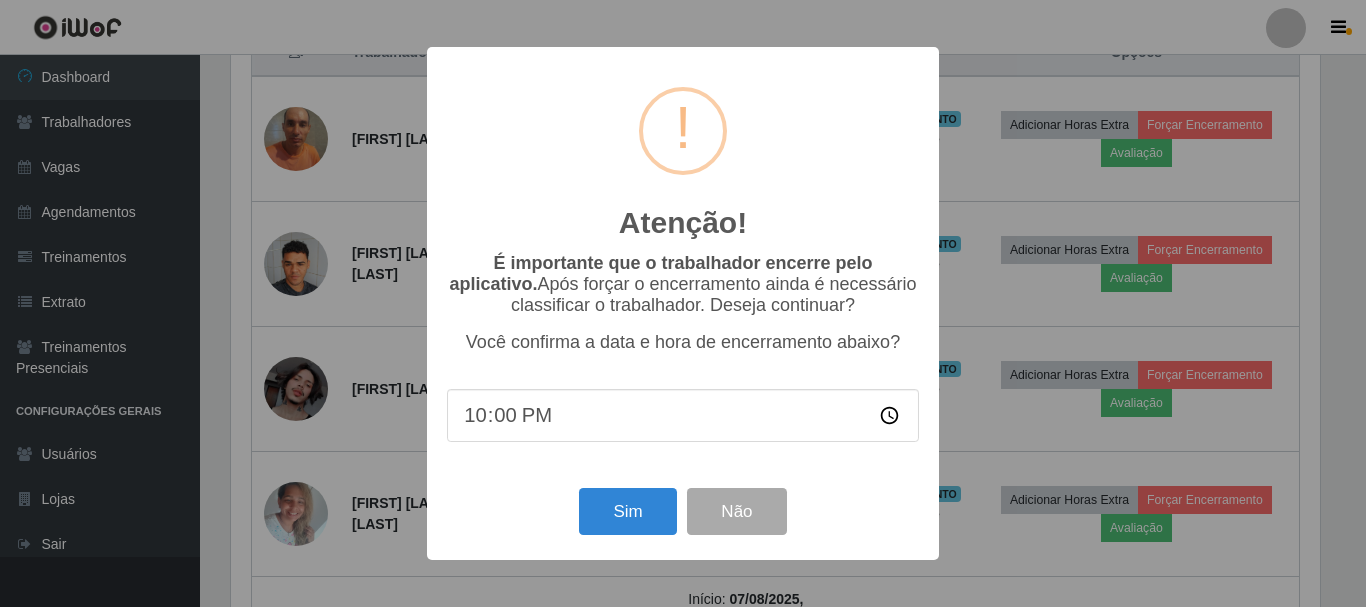 scroll, scrollTop: 999585, scrollLeft: 998911, axis: both 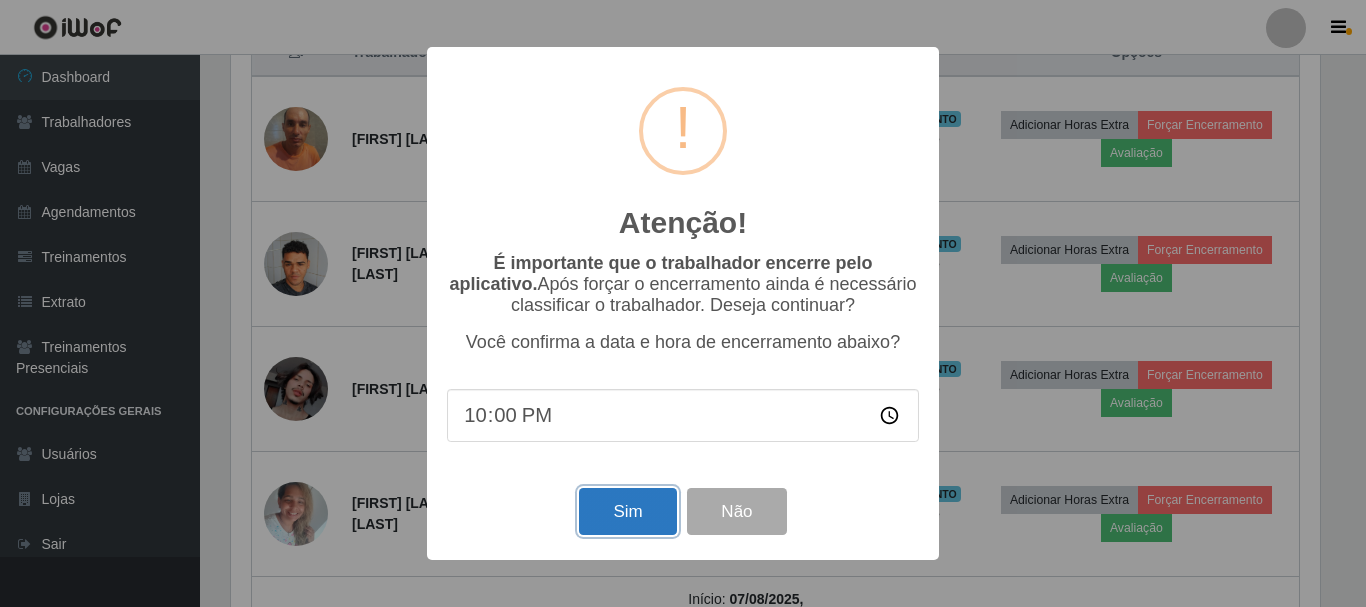 click on "Sim" at bounding box center [627, 511] 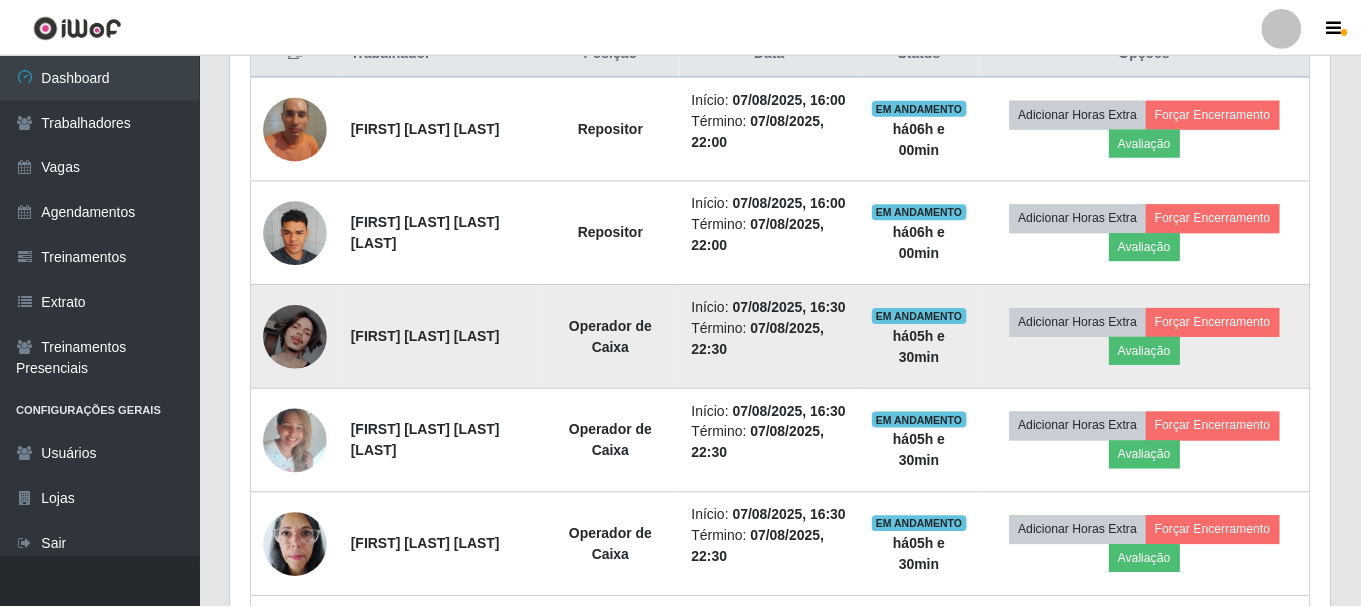 scroll, scrollTop: 999585, scrollLeft: 998901, axis: both 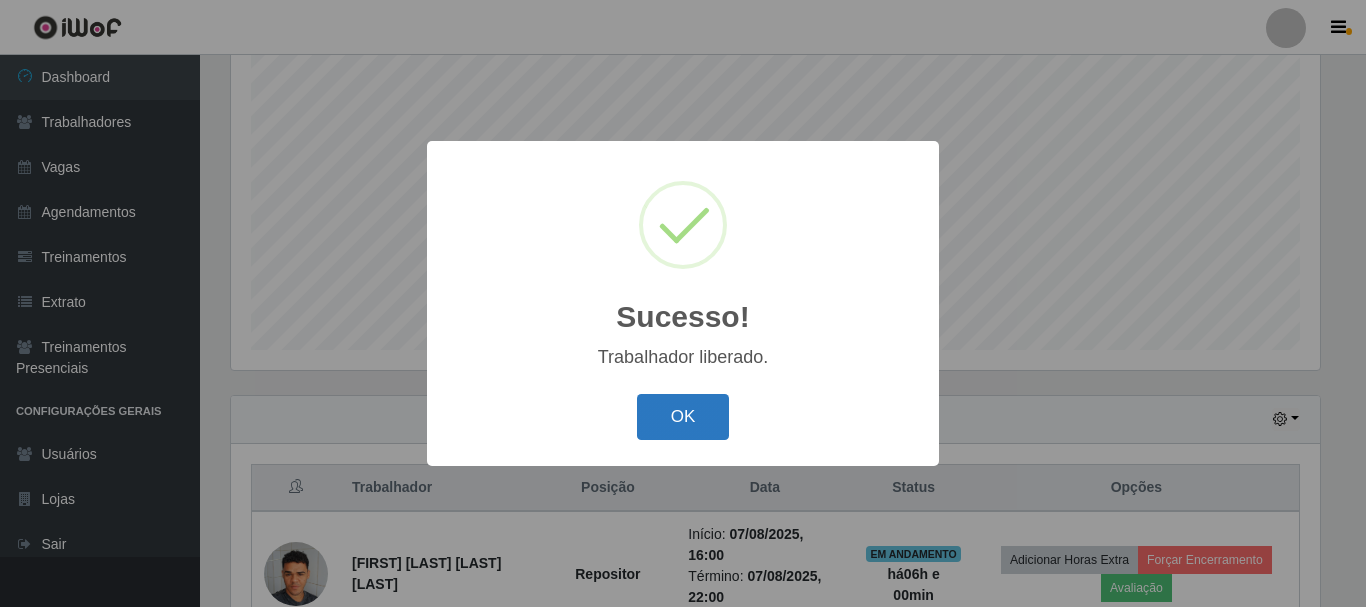 click on "OK" at bounding box center (683, 417) 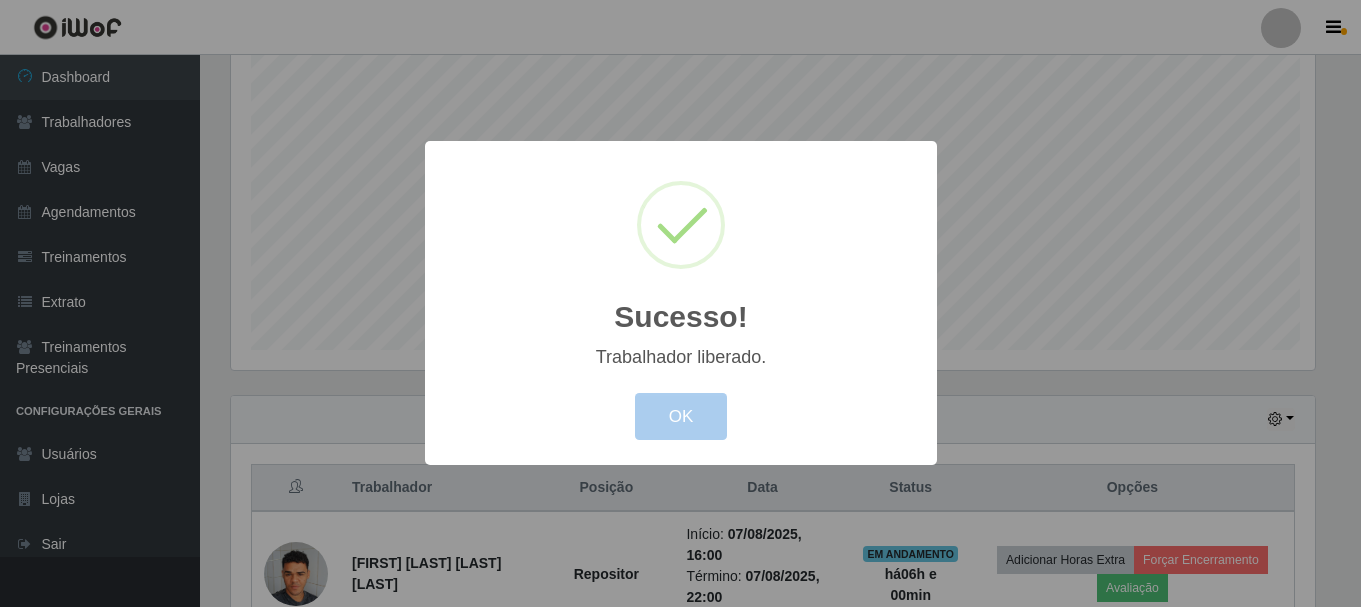 scroll, scrollTop: 999585, scrollLeft: 998901, axis: both 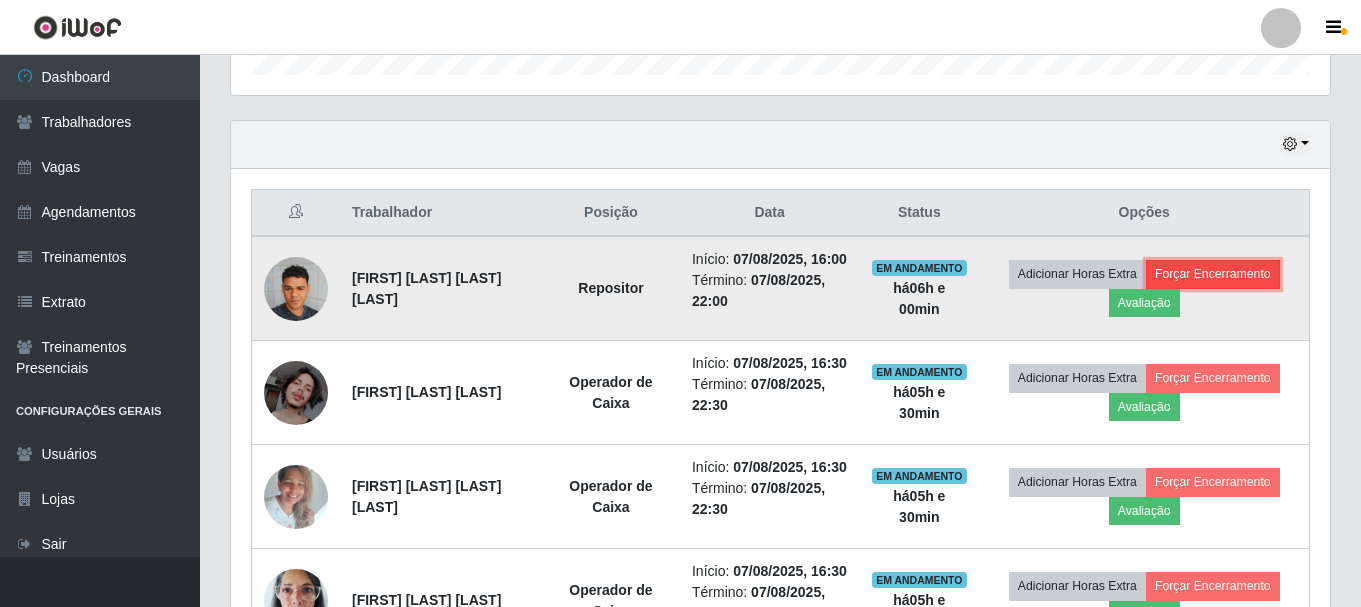 click on "Forçar Encerramento" at bounding box center (1213, 274) 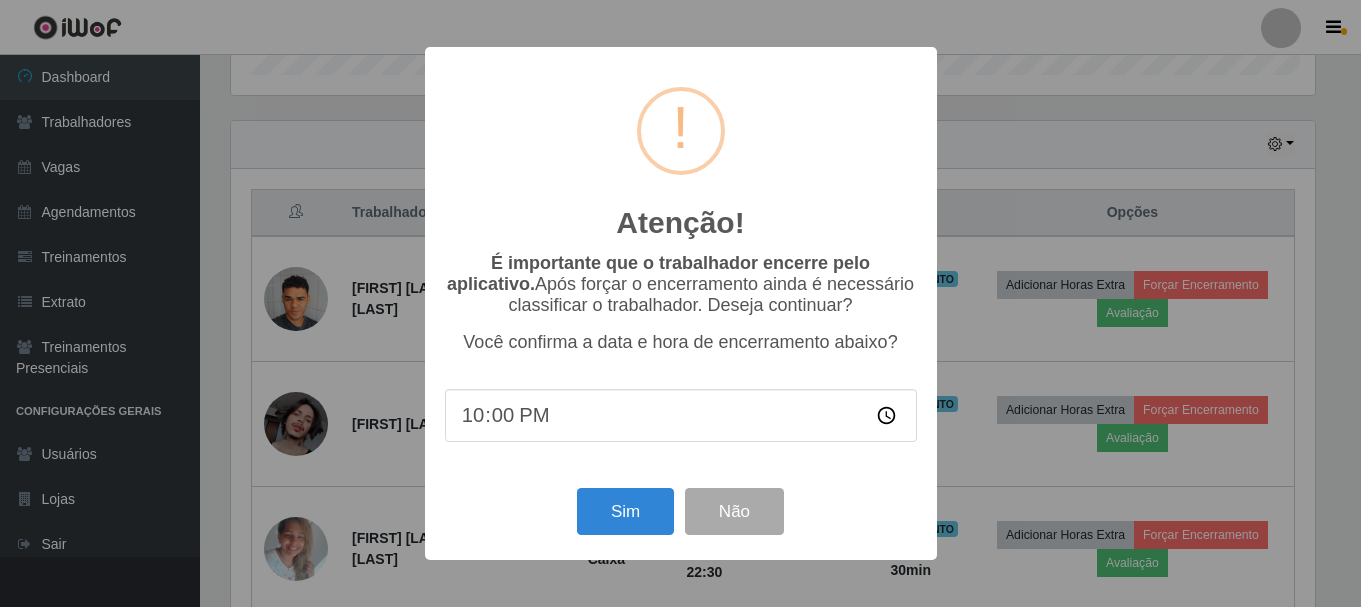 scroll, scrollTop: 999585, scrollLeft: 998911, axis: both 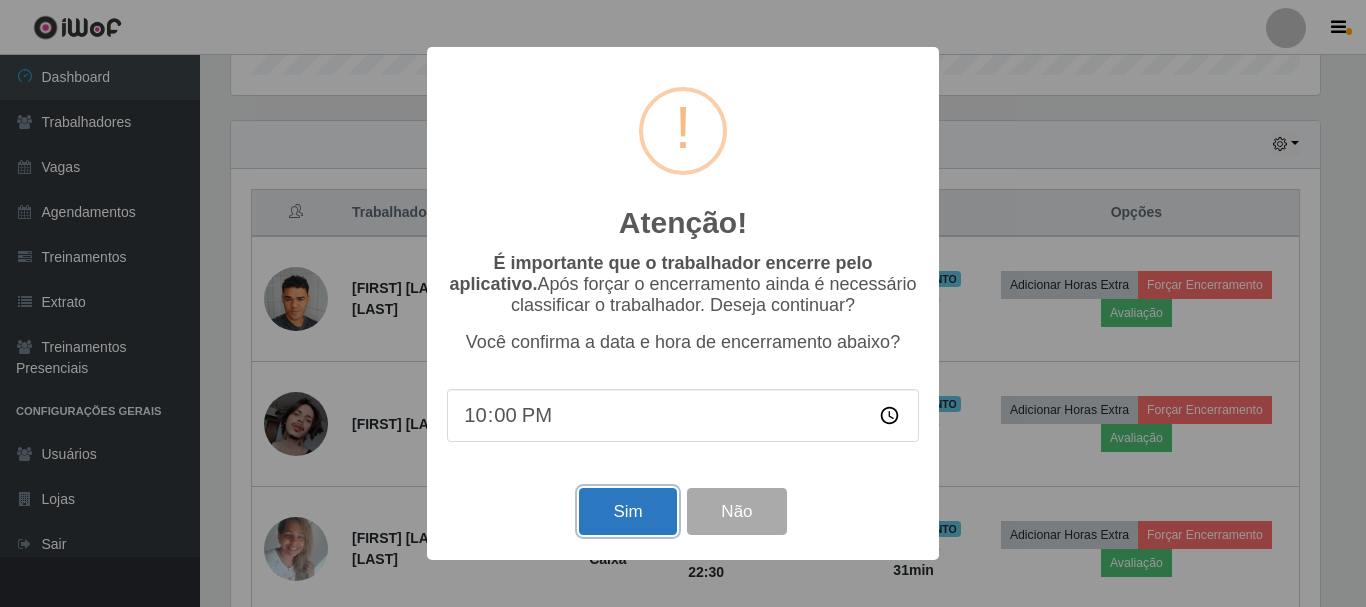 click on "Sim" at bounding box center [627, 511] 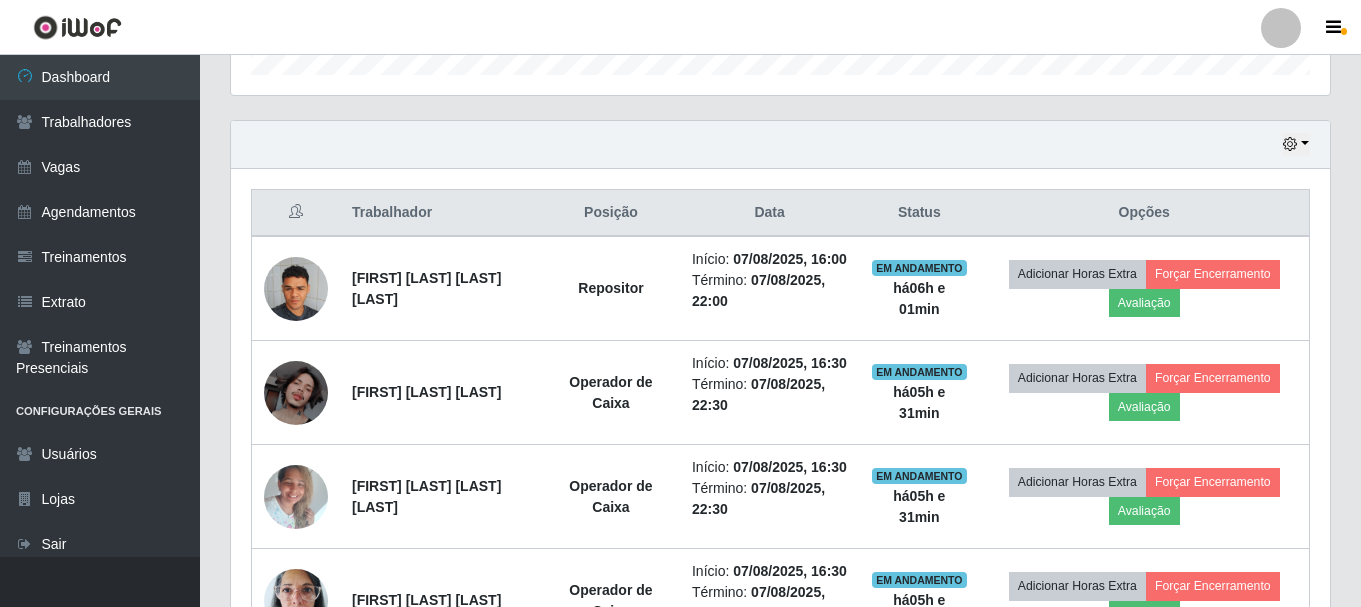 scroll, scrollTop: 999585, scrollLeft: 998901, axis: both 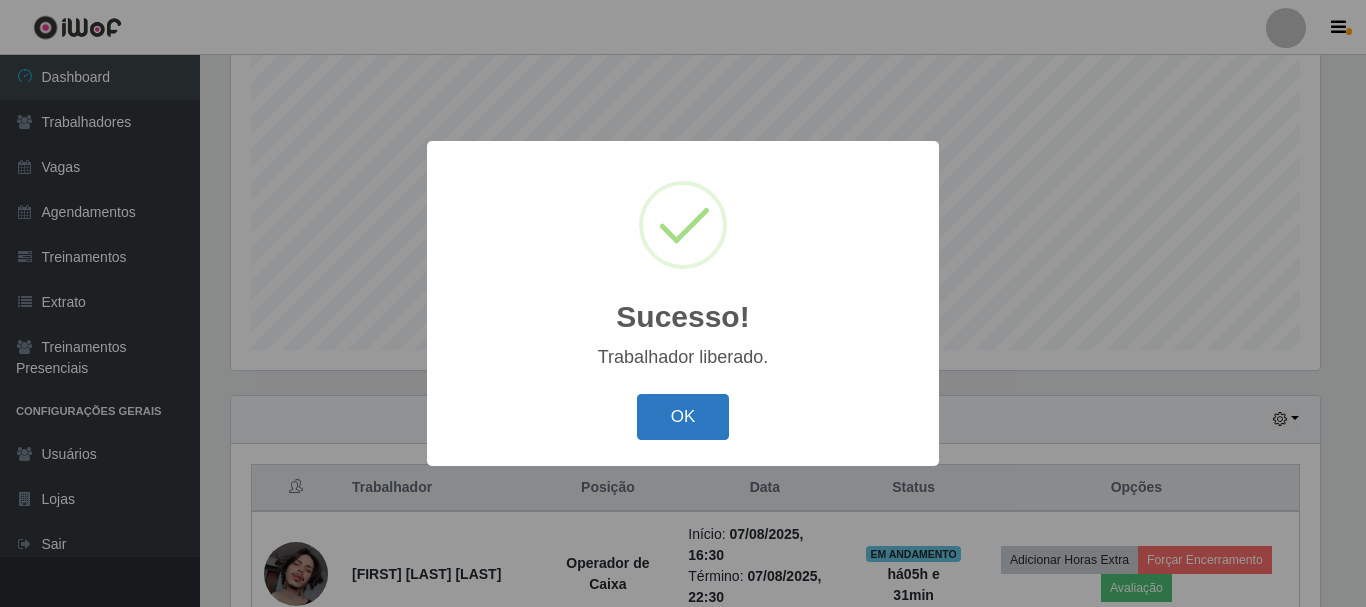 click on "OK" at bounding box center [683, 417] 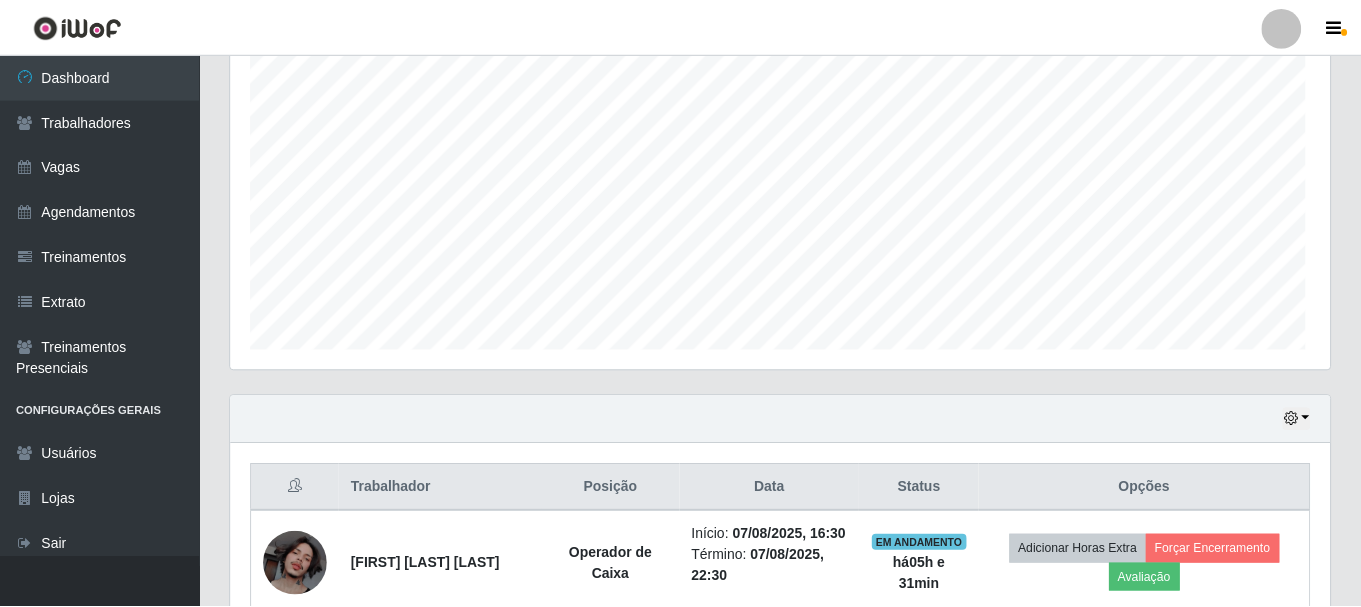 scroll, scrollTop: 999585, scrollLeft: 998901, axis: both 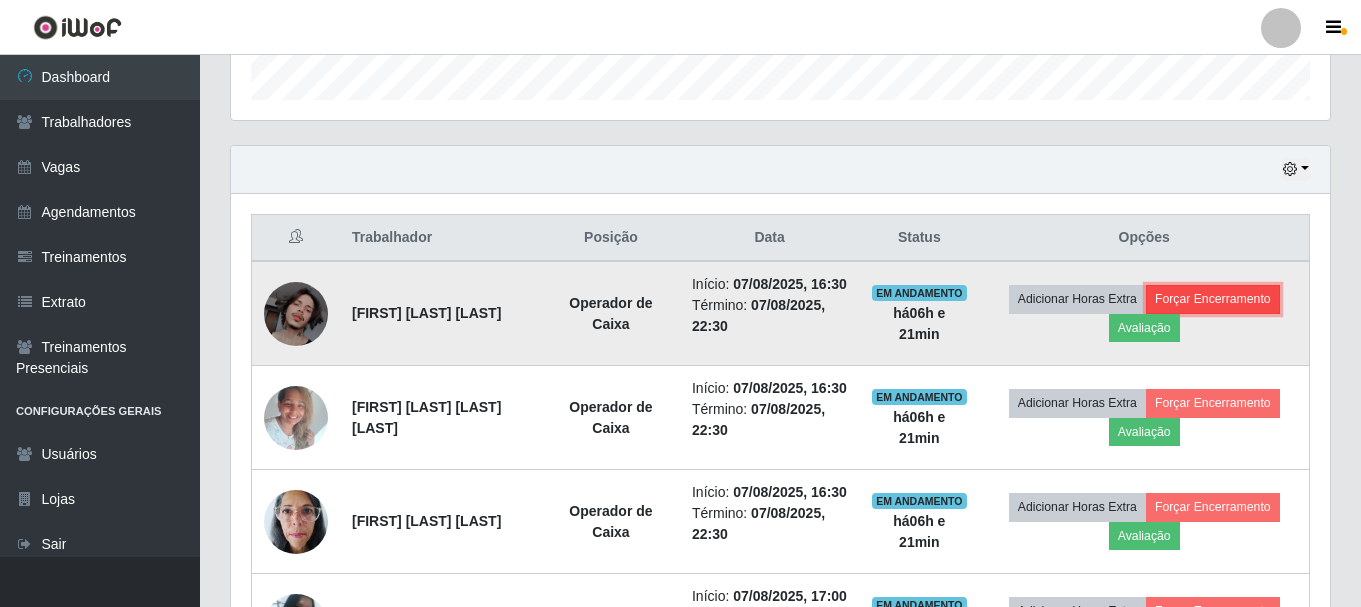 click on "Forçar Encerramento" at bounding box center (1213, 299) 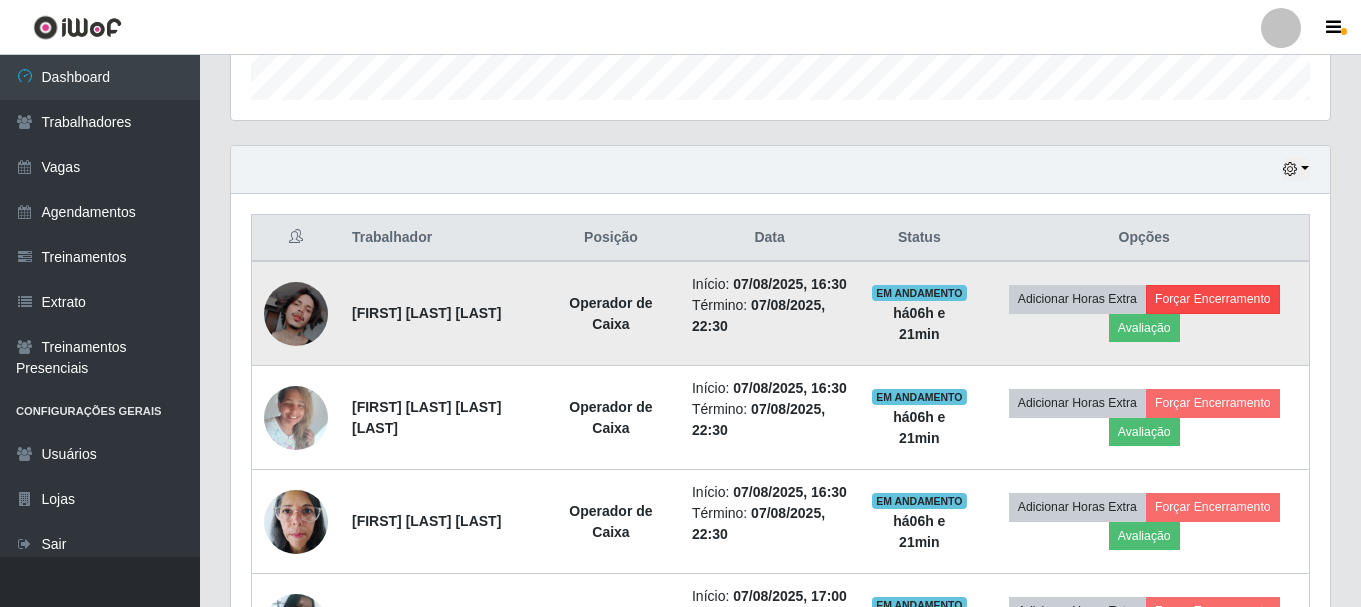 scroll, scrollTop: 999585, scrollLeft: 998911, axis: both 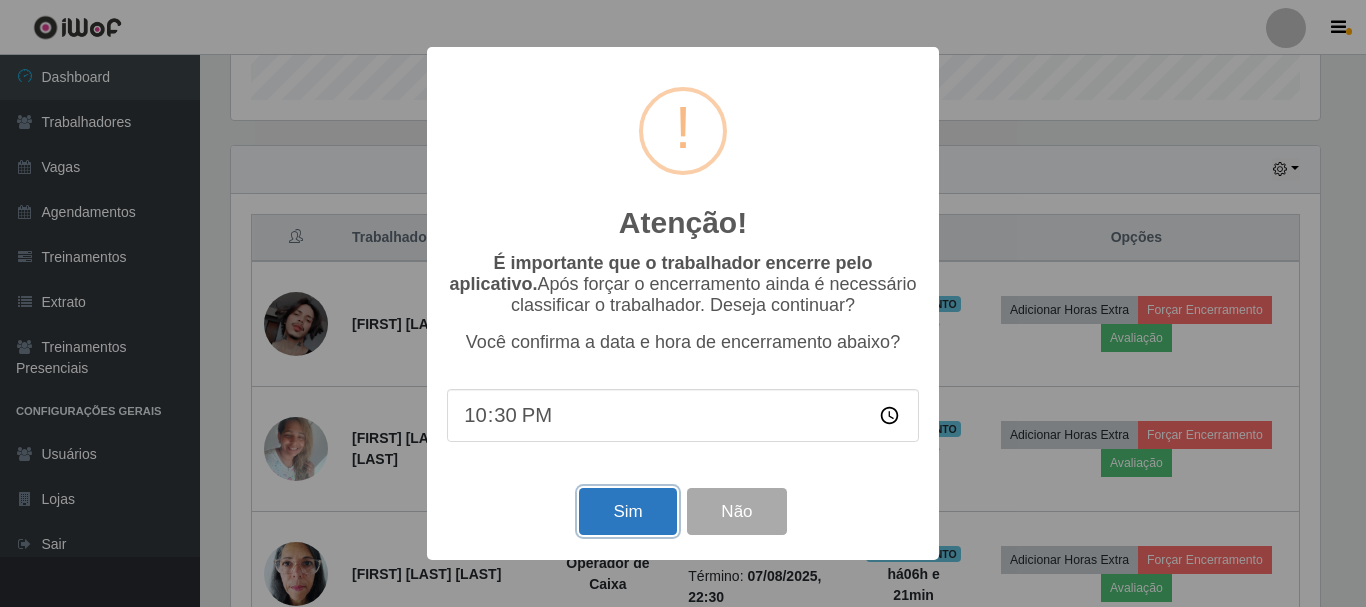 click on "Sim" at bounding box center (627, 511) 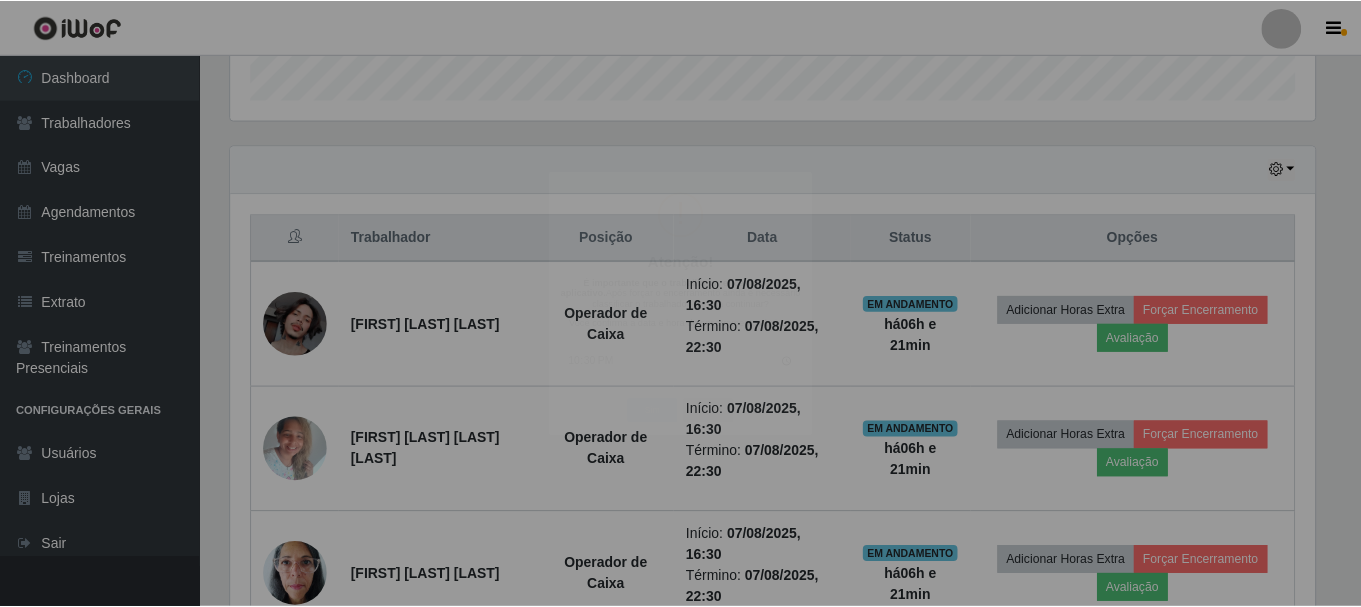 scroll, scrollTop: 999585, scrollLeft: 998901, axis: both 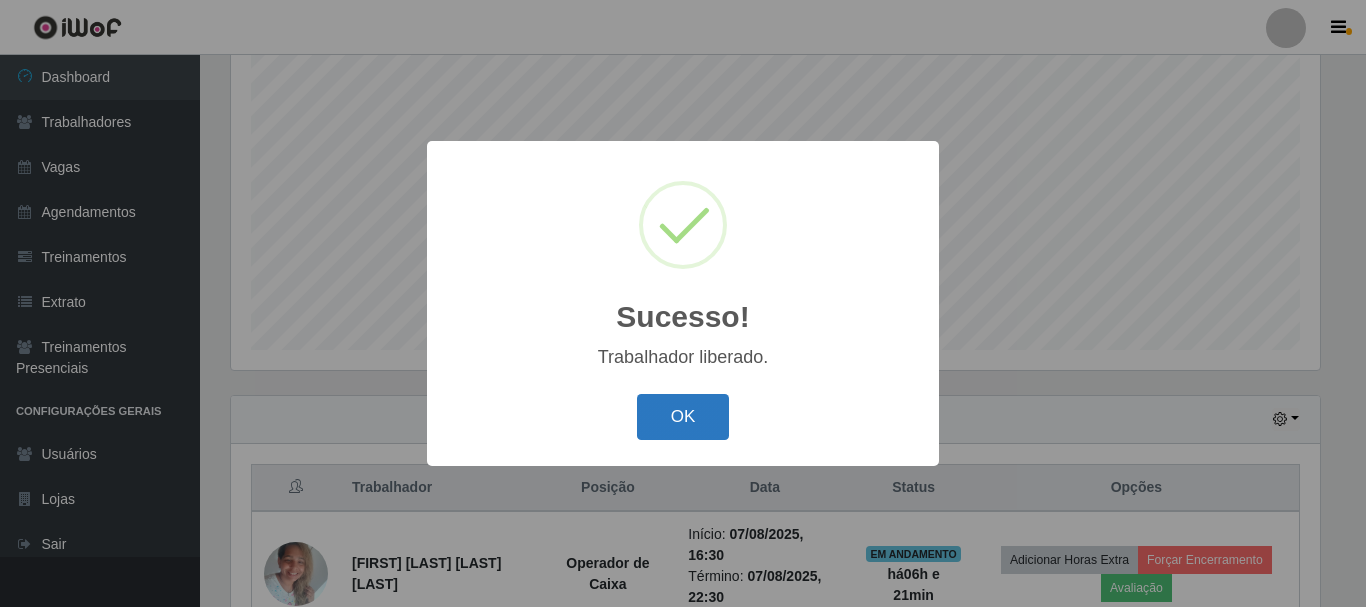 click on "OK" at bounding box center [683, 417] 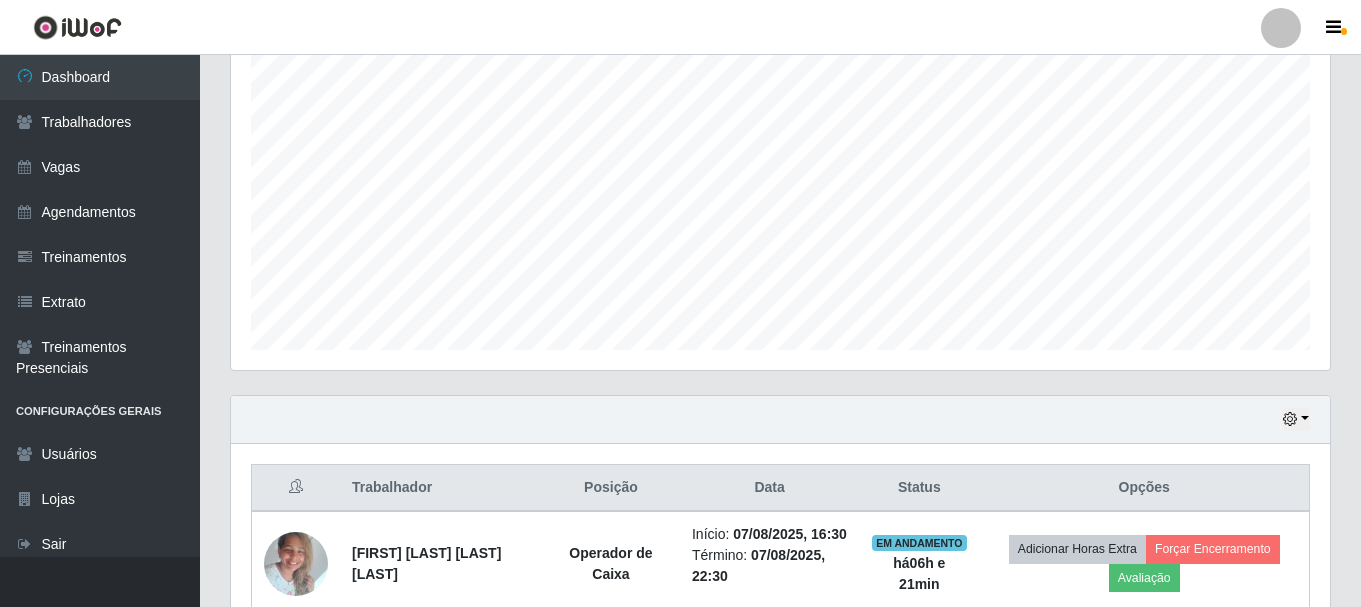 scroll, scrollTop: 999585, scrollLeft: 998901, axis: both 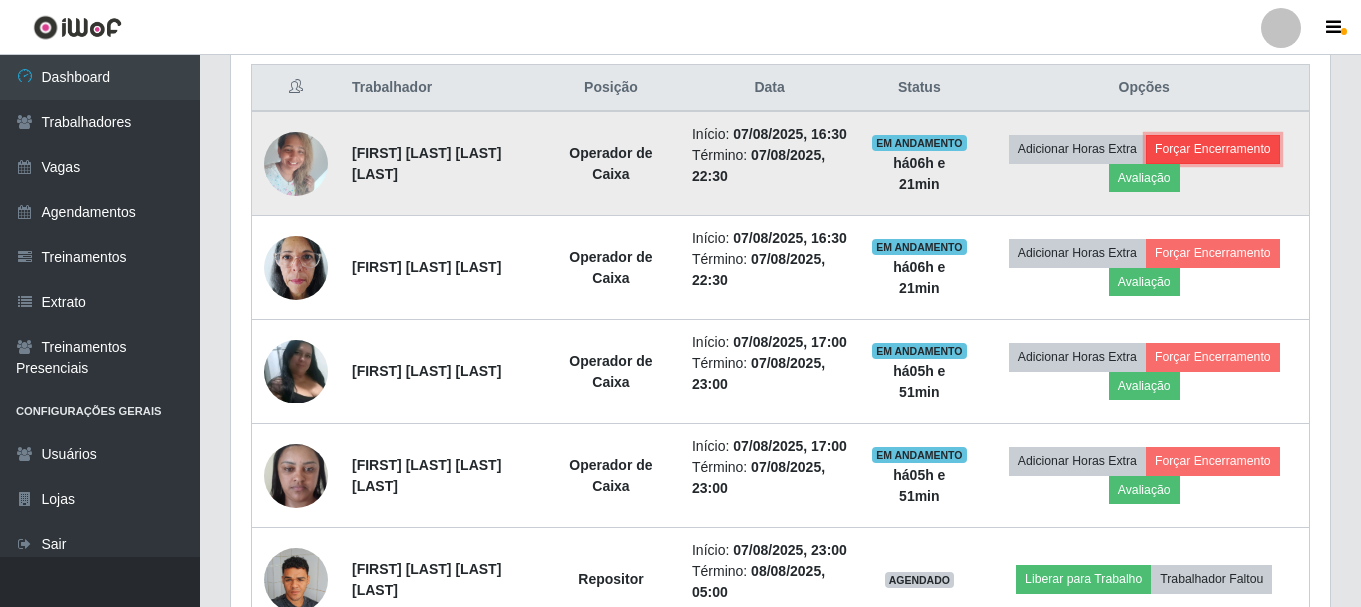 click on "Forçar Encerramento" at bounding box center (1213, 149) 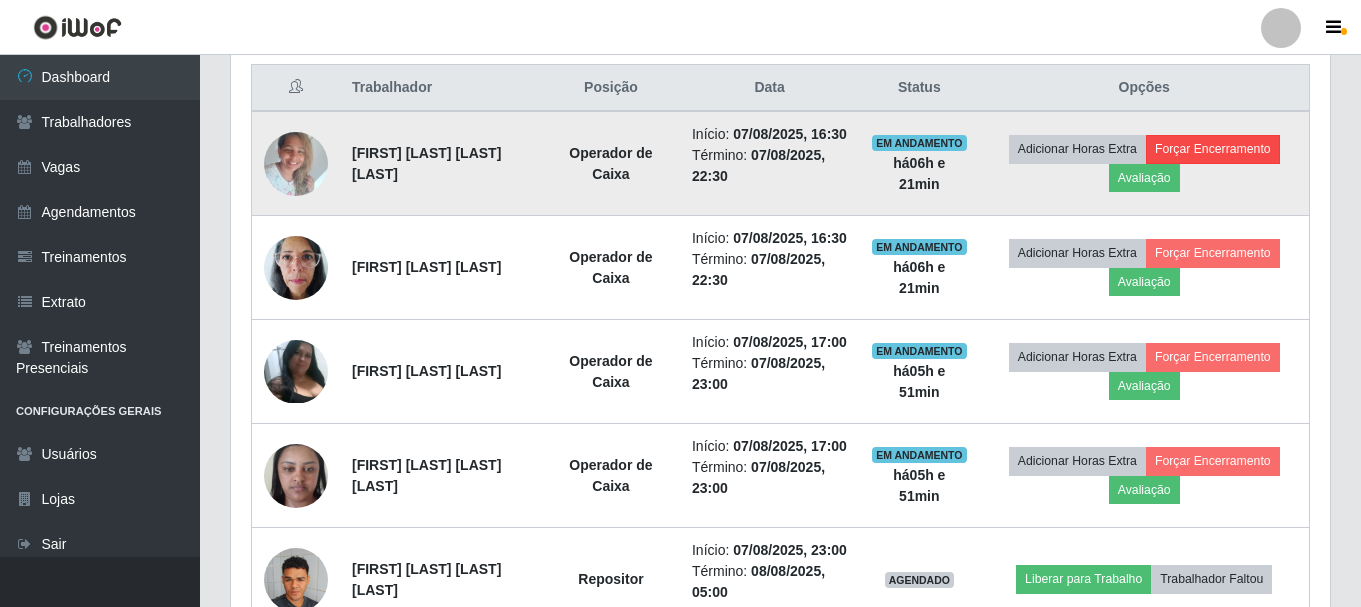 scroll, scrollTop: 999585, scrollLeft: 998911, axis: both 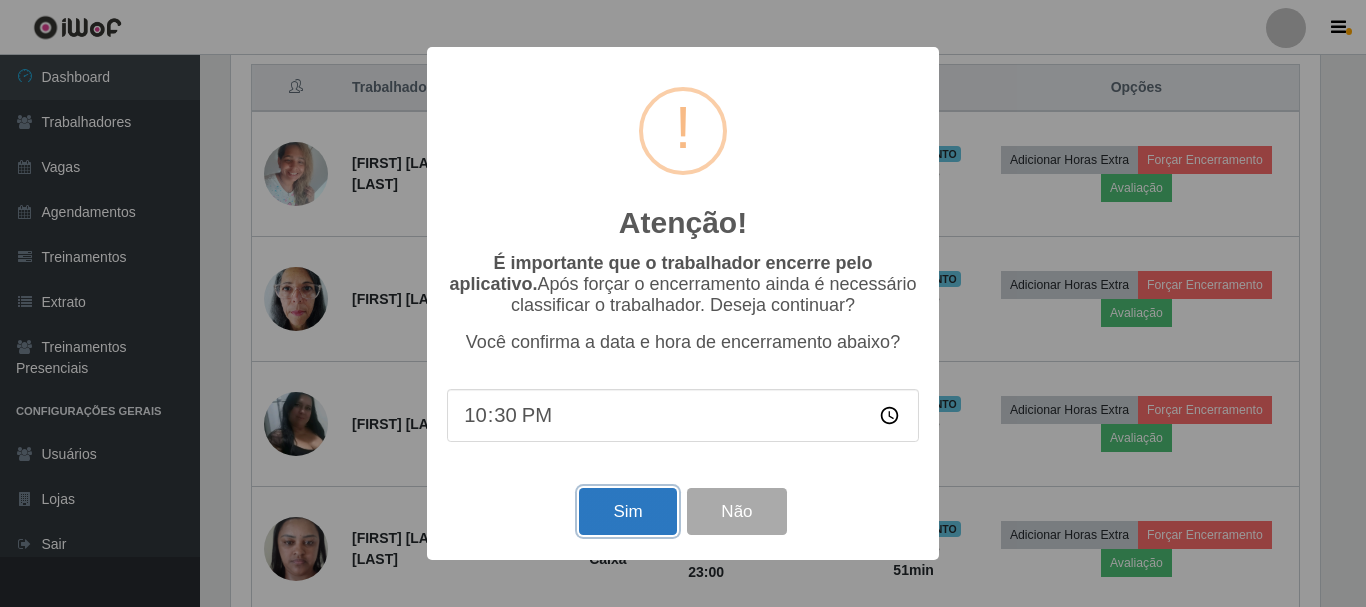 click on "Sim" at bounding box center (627, 511) 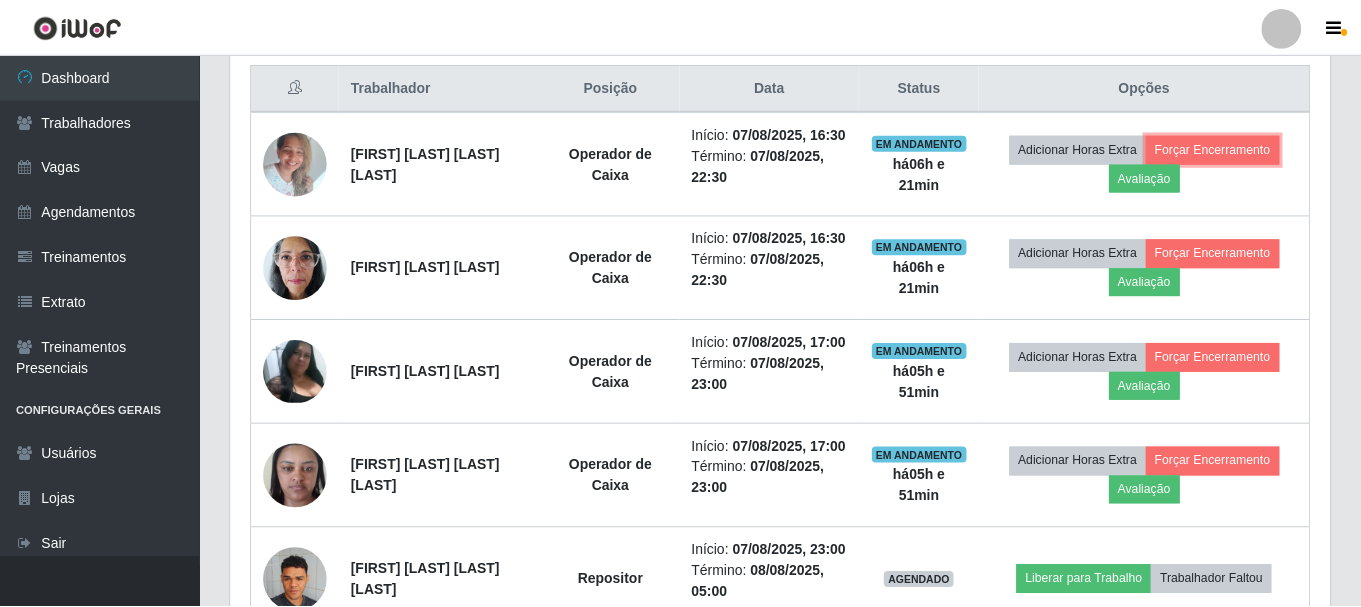 scroll, scrollTop: 999585, scrollLeft: 998901, axis: both 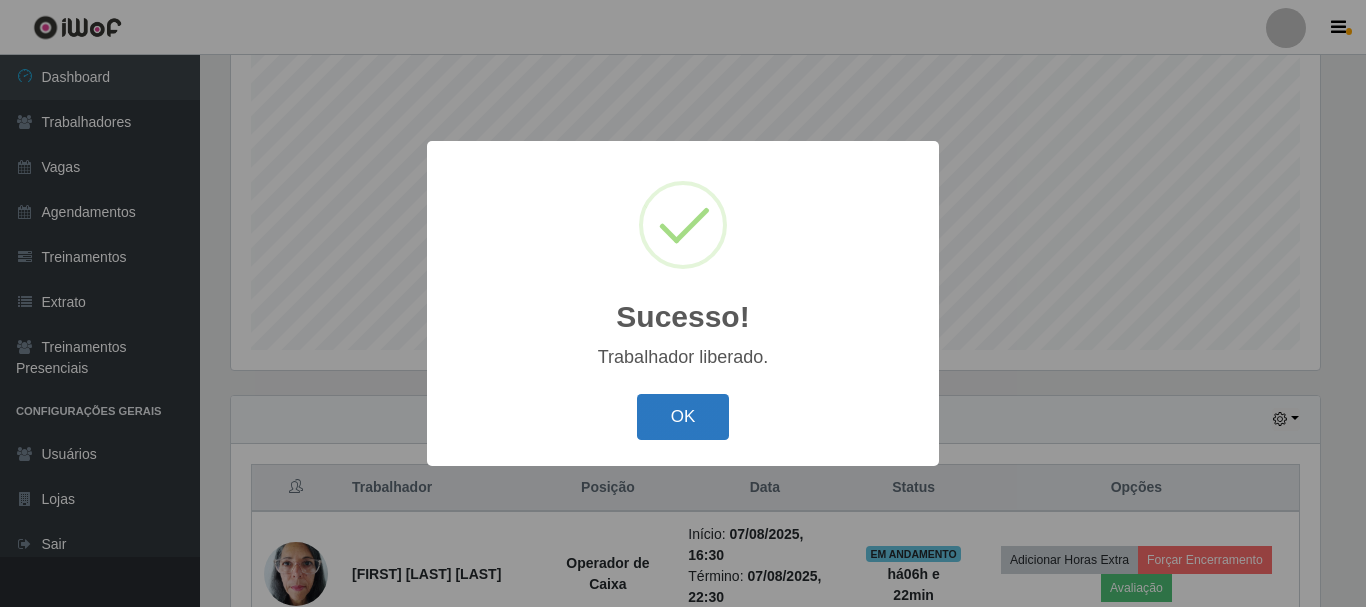 click on "OK" at bounding box center (683, 417) 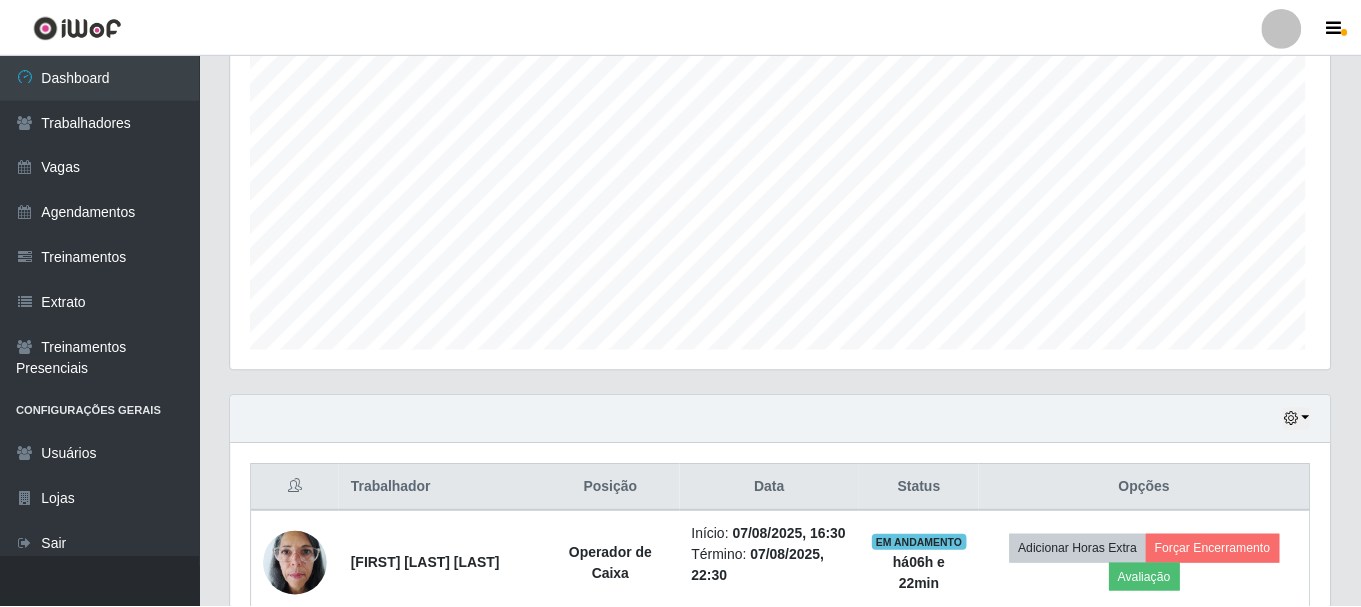scroll, scrollTop: 999585, scrollLeft: 998901, axis: both 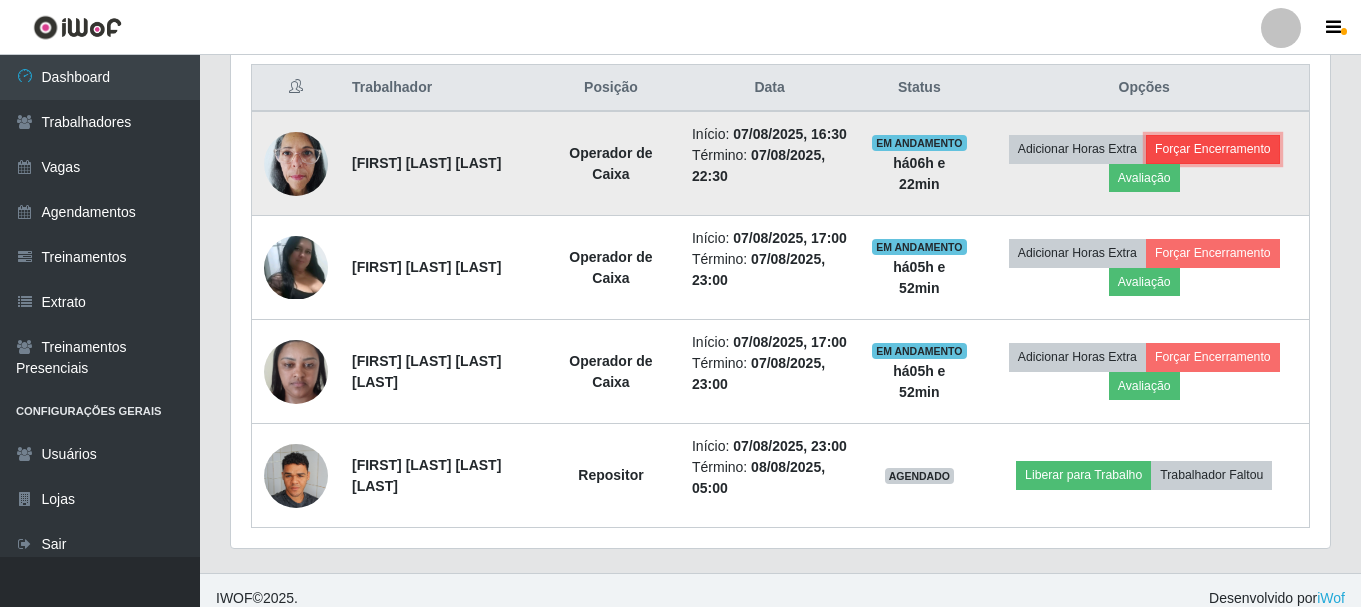 click on "Forçar Encerramento" at bounding box center [1213, 149] 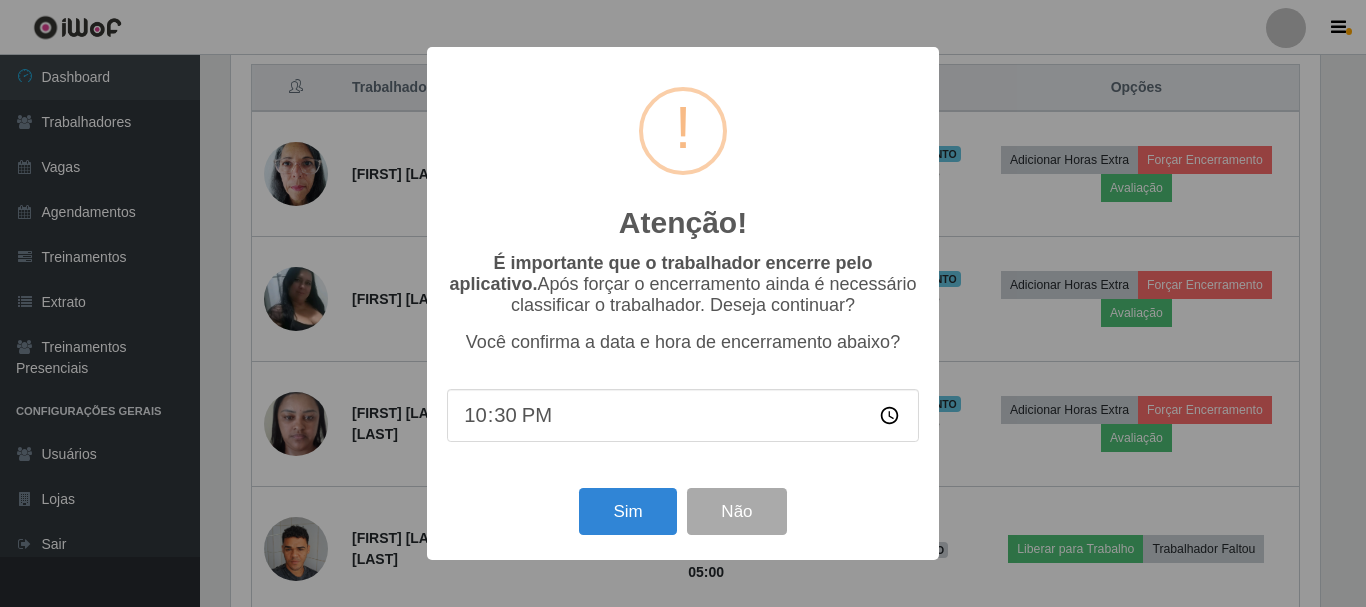 scroll, scrollTop: 999585, scrollLeft: 998911, axis: both 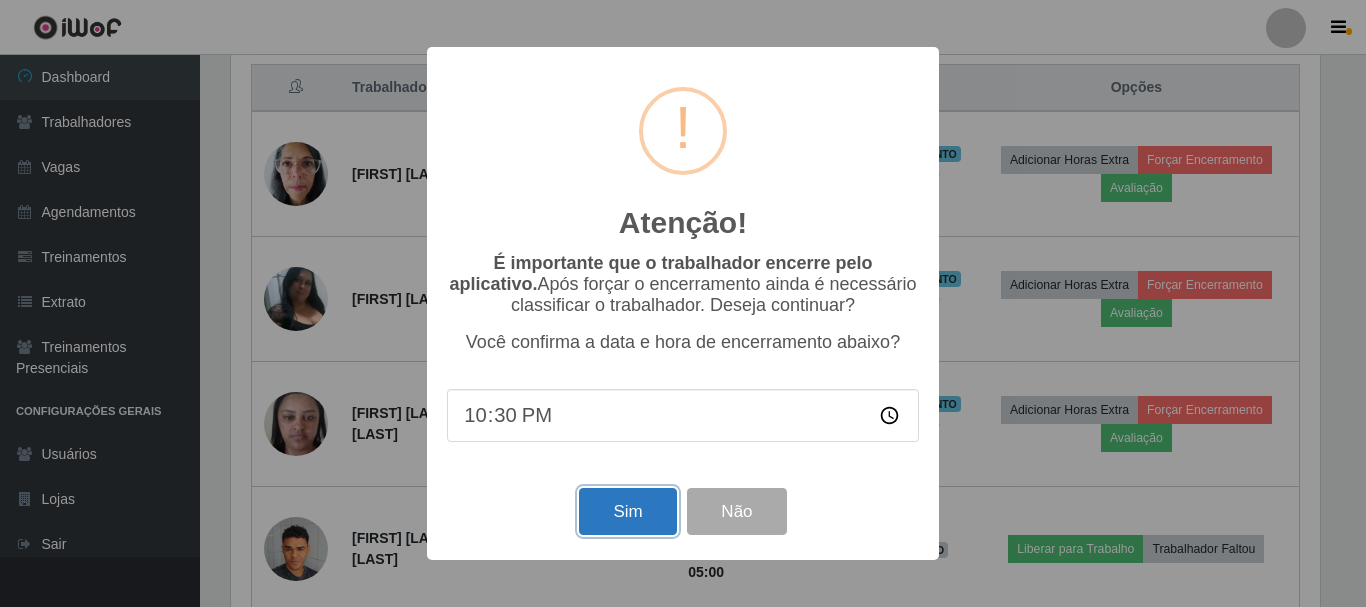 click on "Sim" at bounding box center (627, 511) 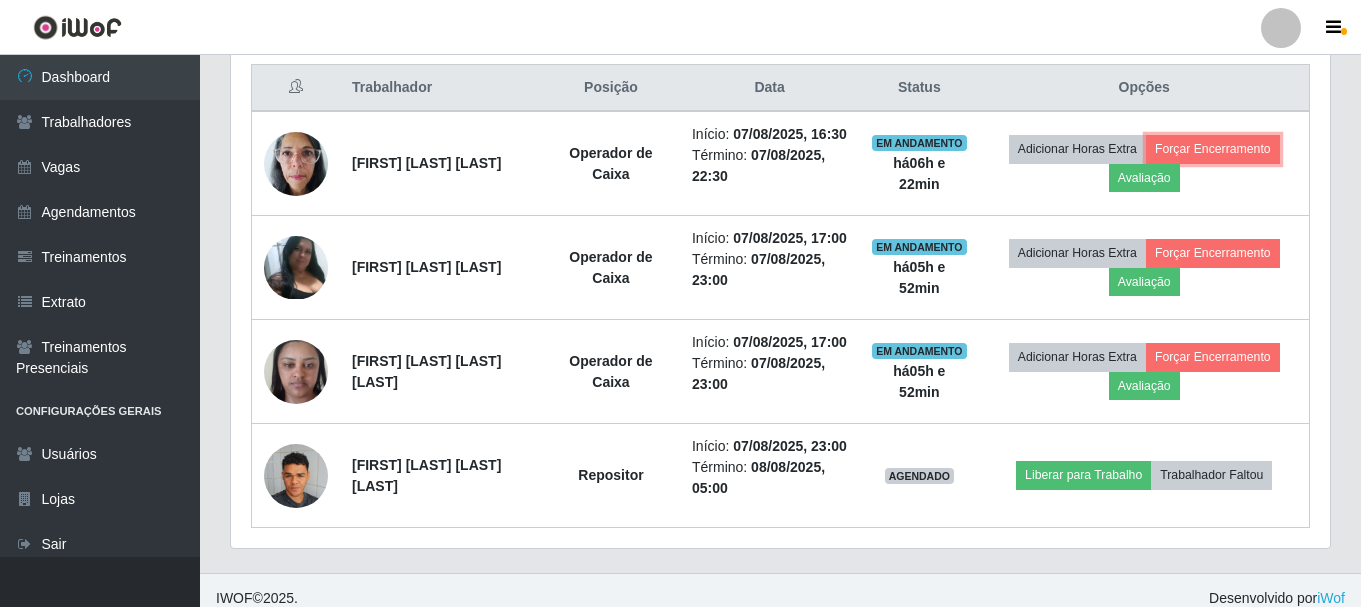 scroll, scrollTop: 999585, scrollLeft: 998901, axis: both 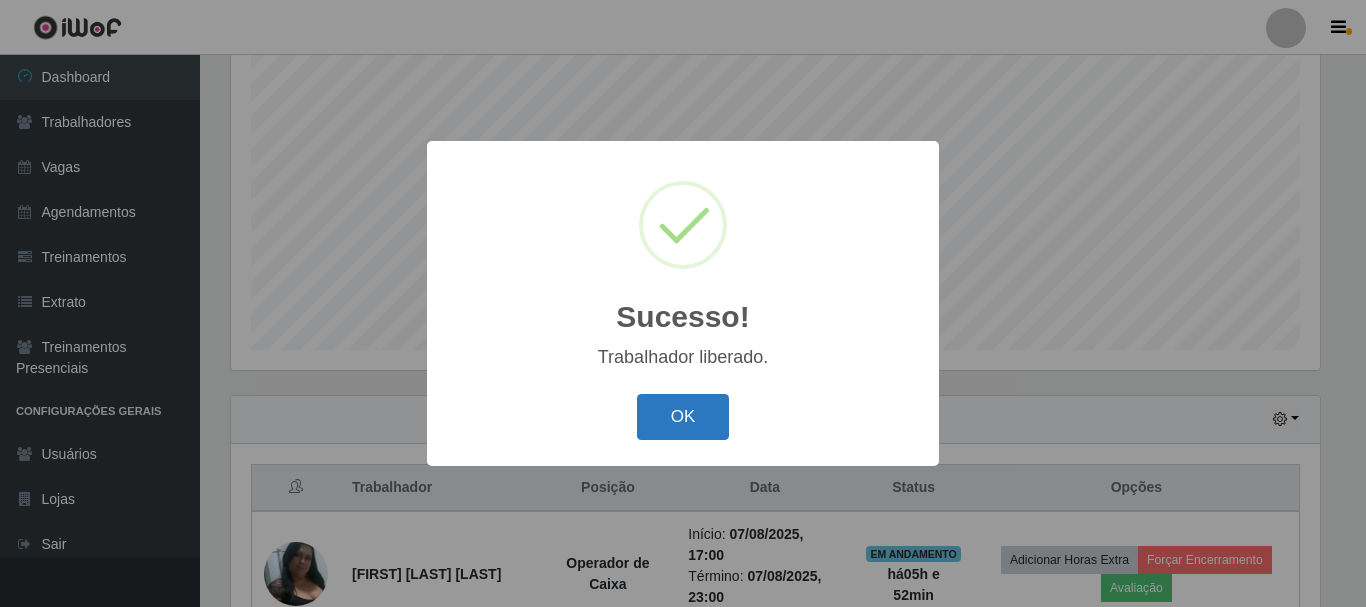 click on "OK" at bounding box center [683, 417] 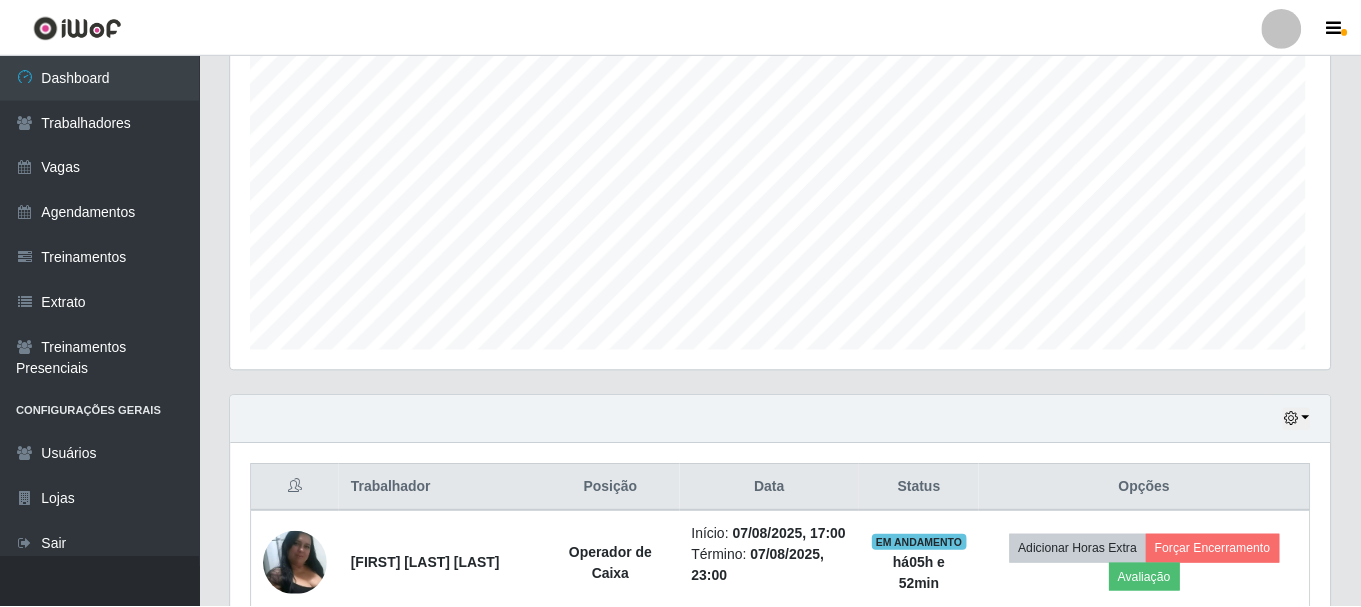 scroll, scrollTop: 999585, scrollLeft: 998901, axis: both 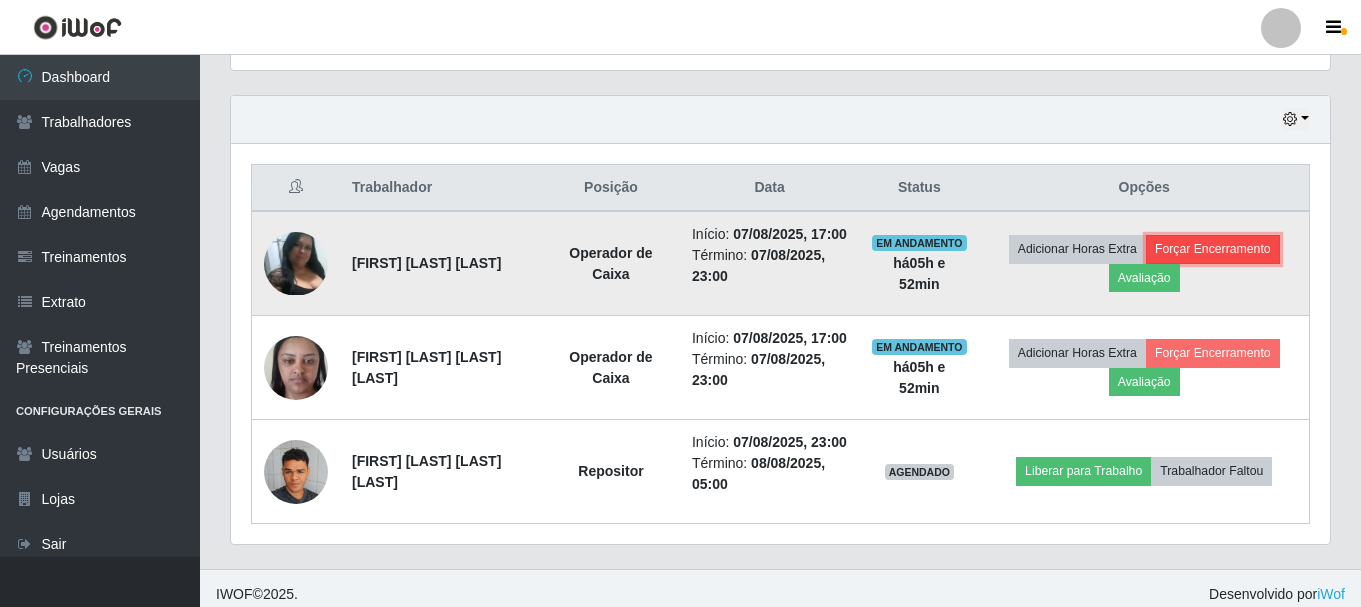 click on "Forçar Encerramento" at bounding box center [1213, 249] 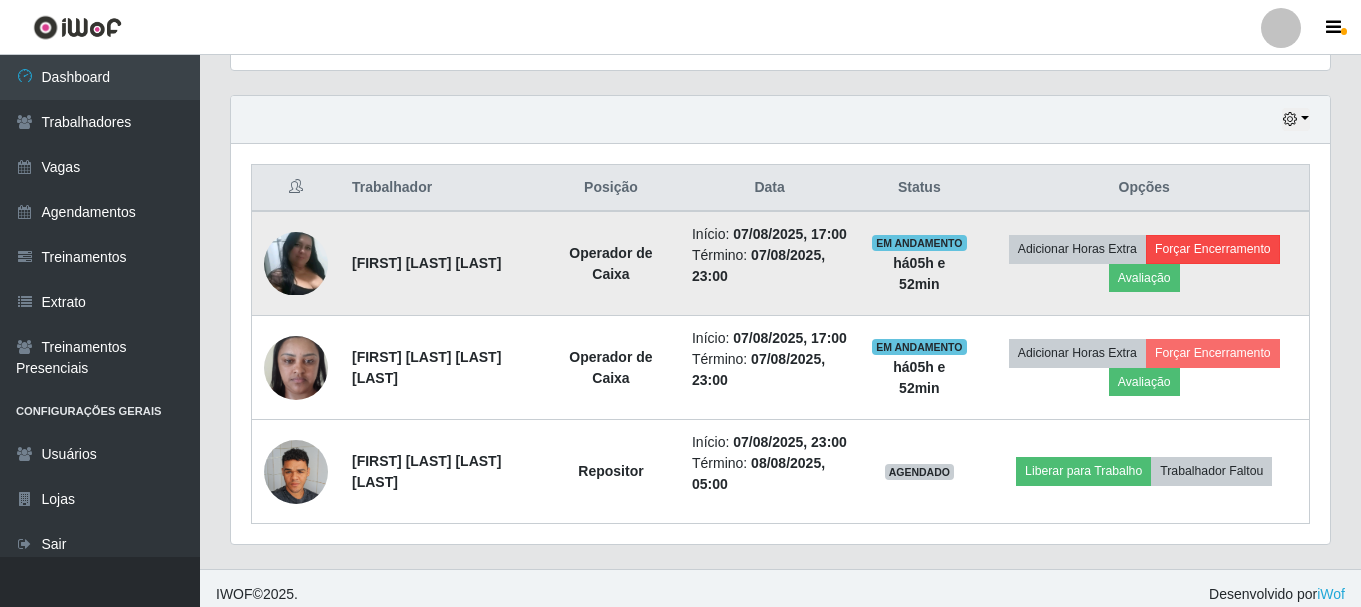 scroll 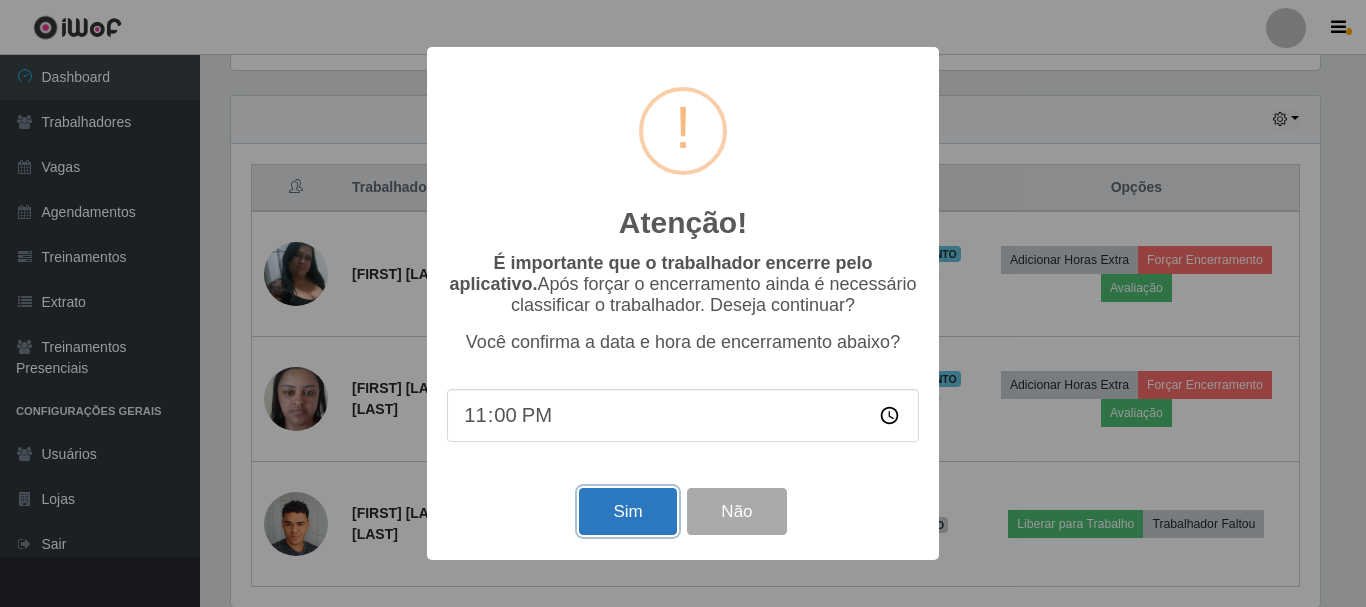 click on "Sim" at bounding box center [627, 511] 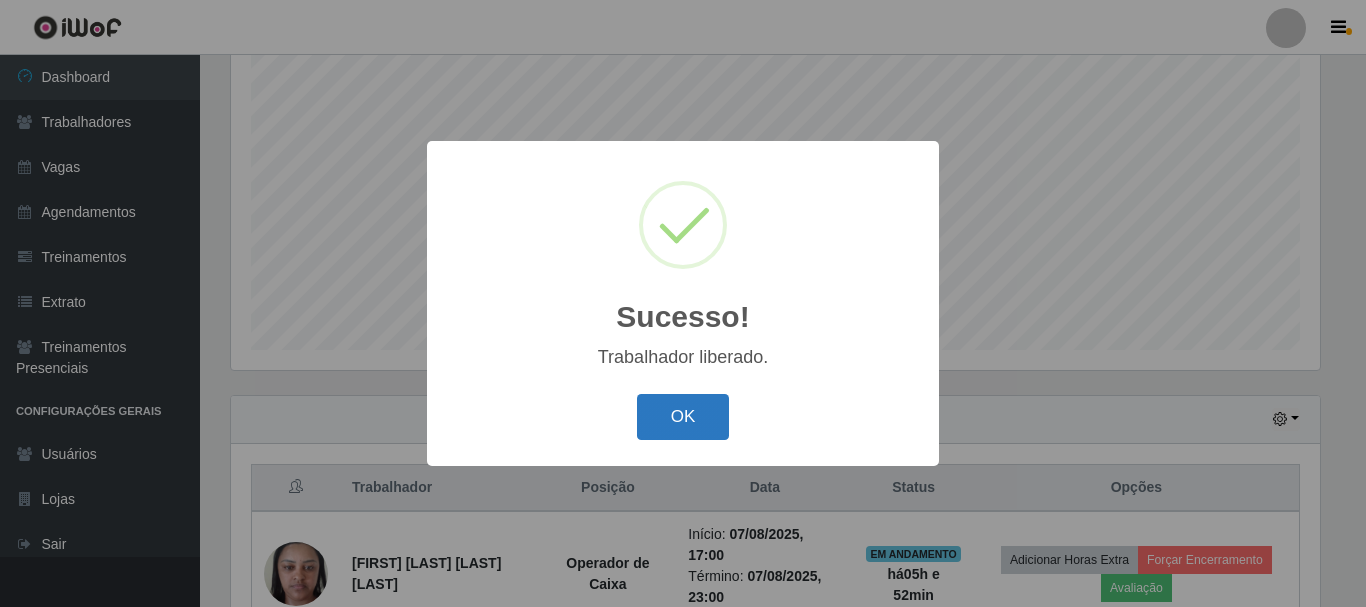 click on "OK" at bounding box center [683, 417] 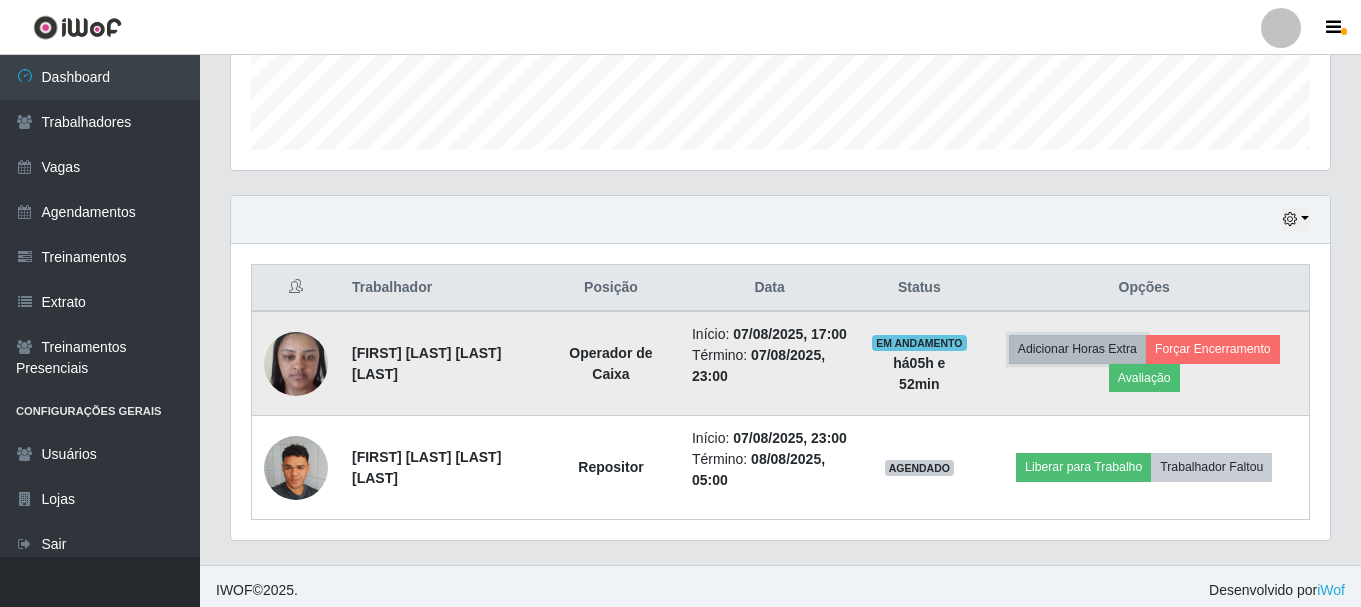 click on "Adicionar Horas Extra" at bounding box center (1077, 349) 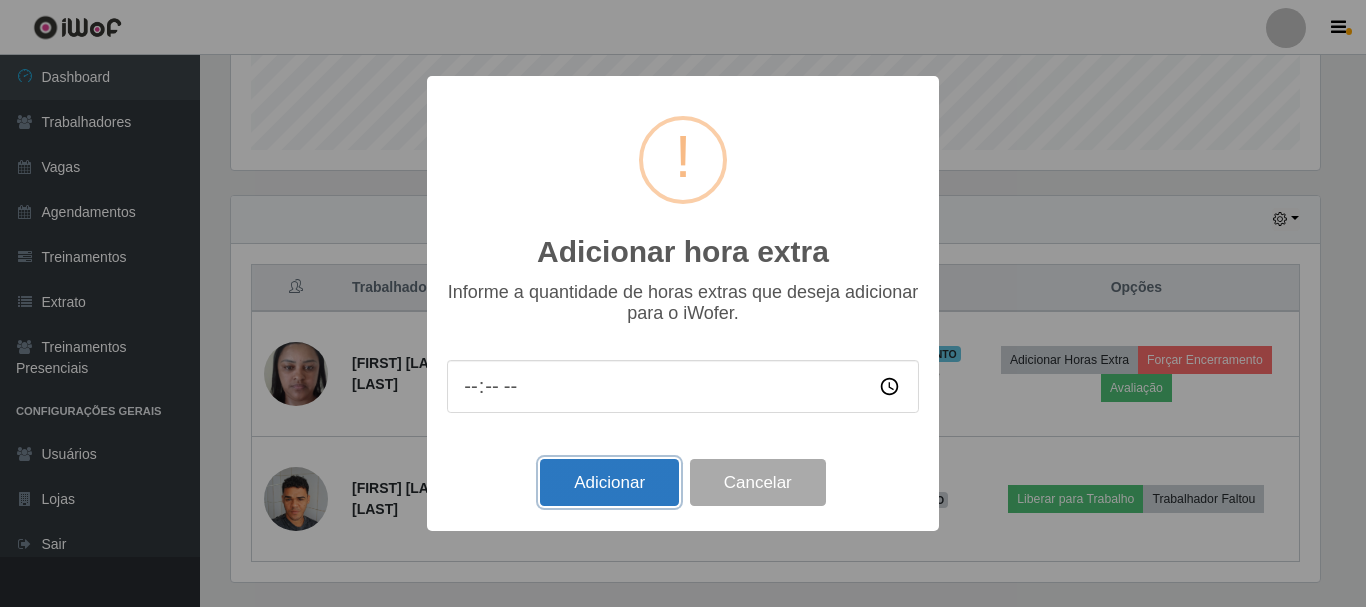 click on "Adicionar" at bounding box center (609, 482) 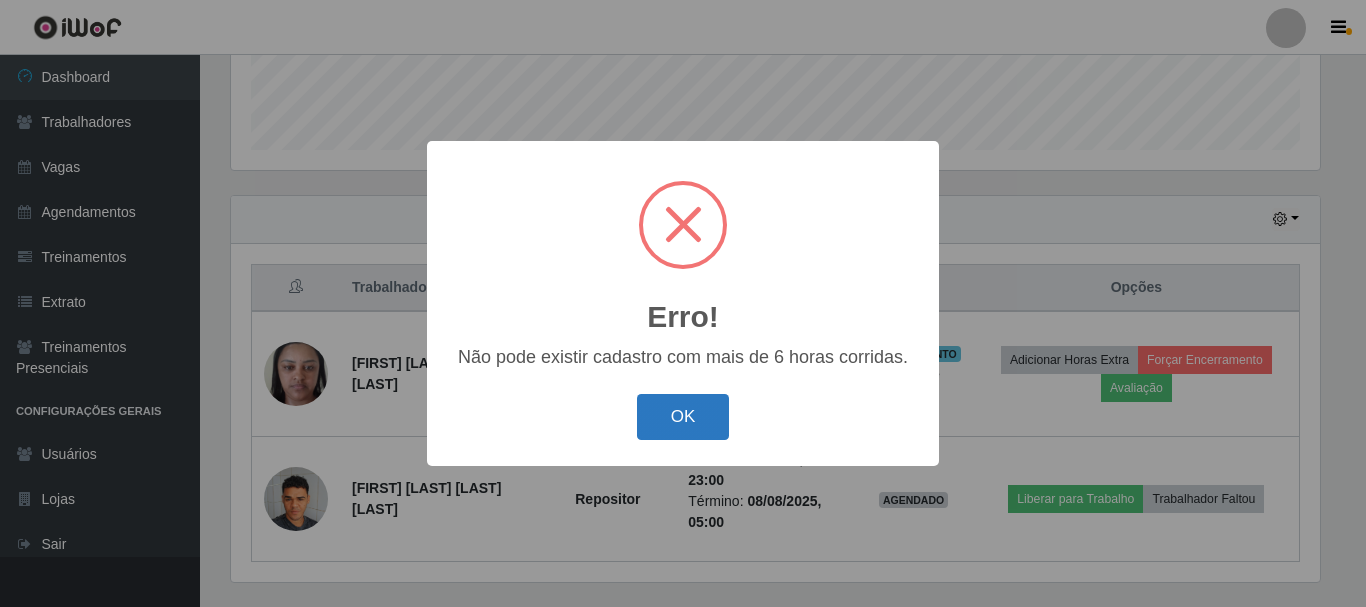 click on "OK" at bounding box center [683, 417] 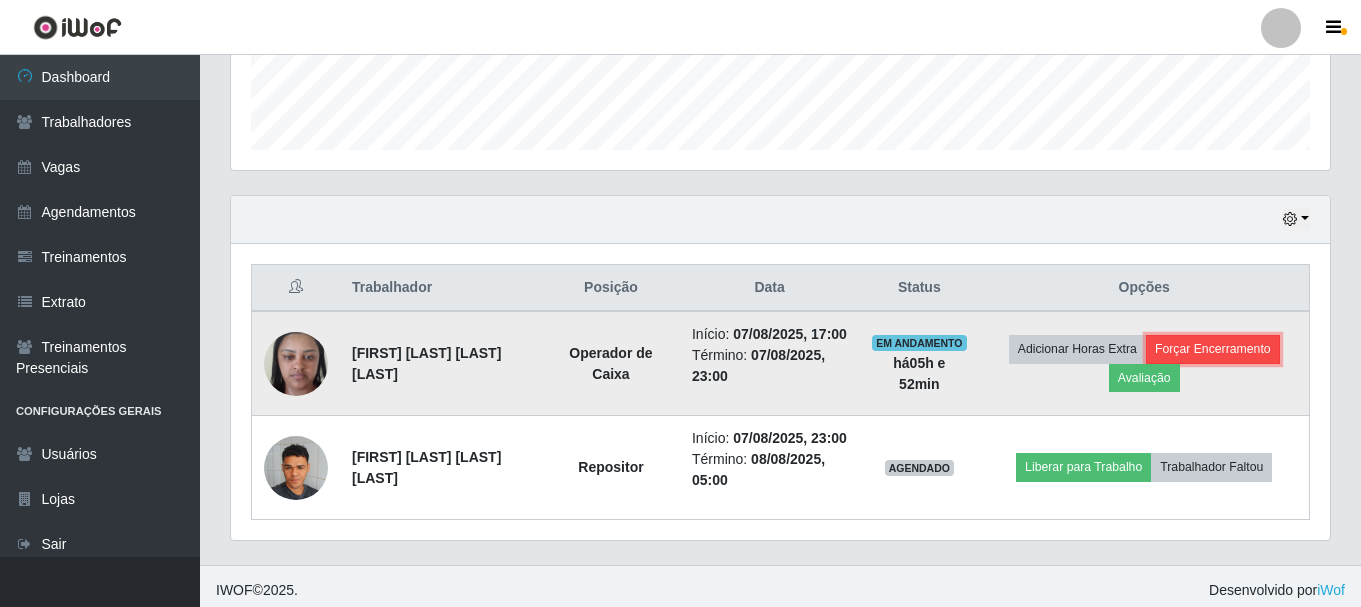 click on "Forçar Encerramento" at bounding box center [1213, 349] 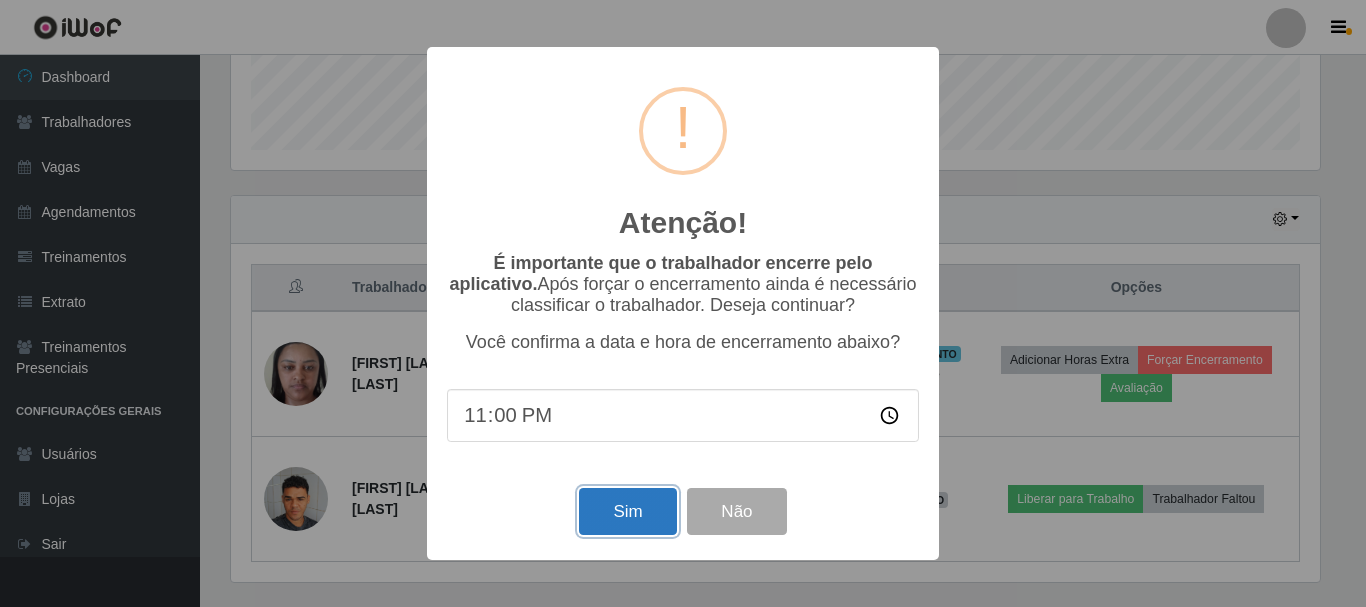click on "Sim" at bounding box center [627, 511] 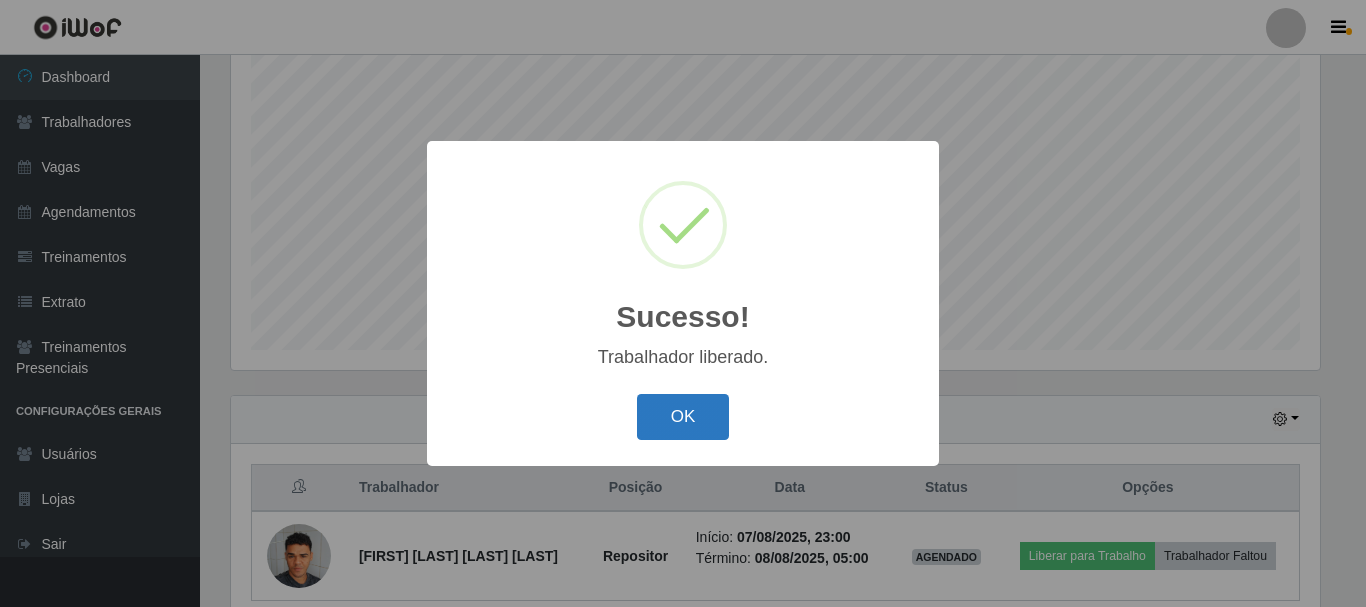 click on "OK" at bounding box center (683, 417) 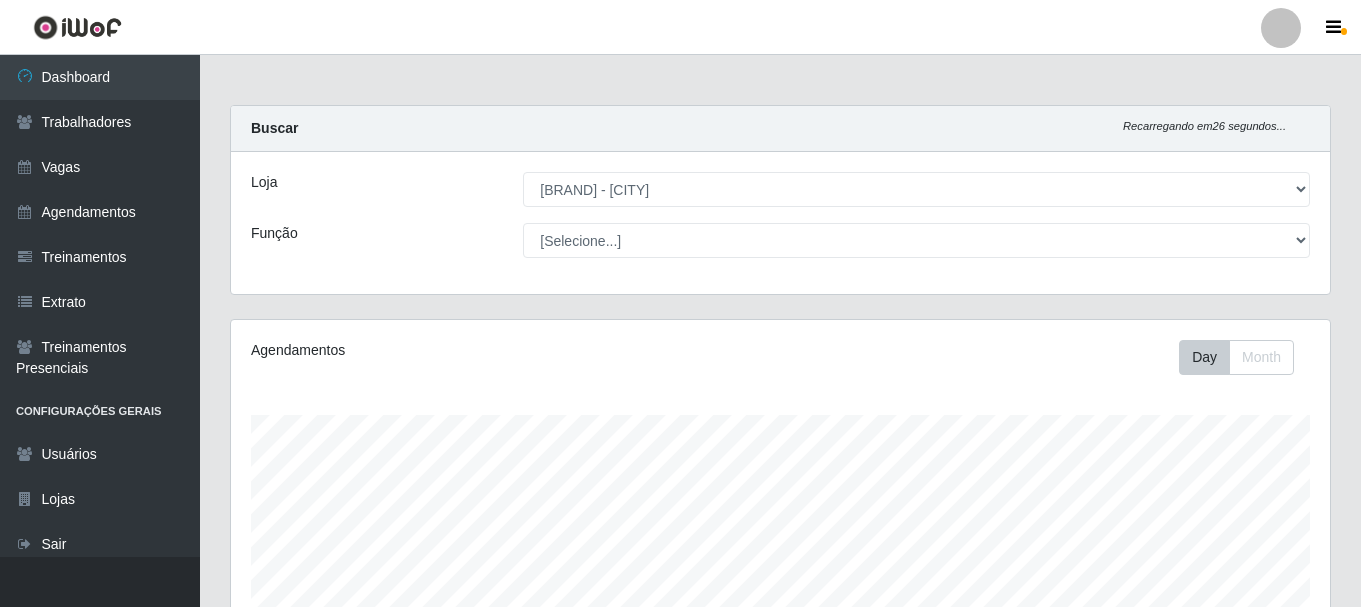 scroll, scrollTop: 454, scrollLeft: 0, axis: vertical 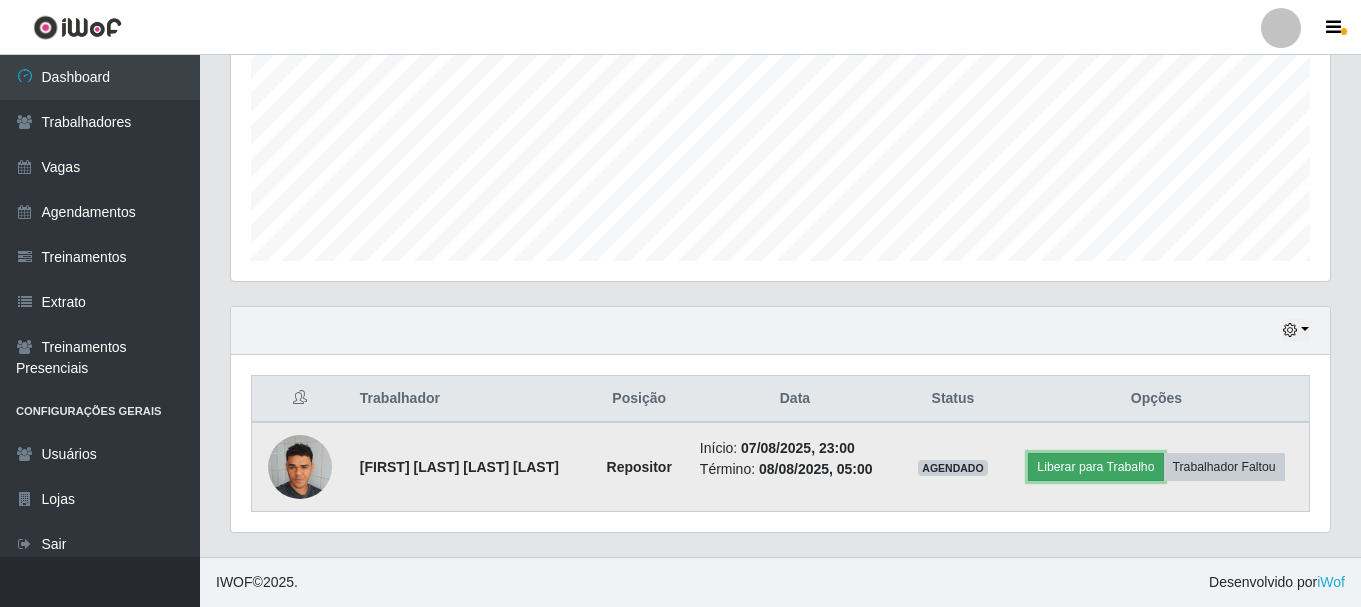 click on "Liberar para Trabalho" at bounding box center [1095, 467] 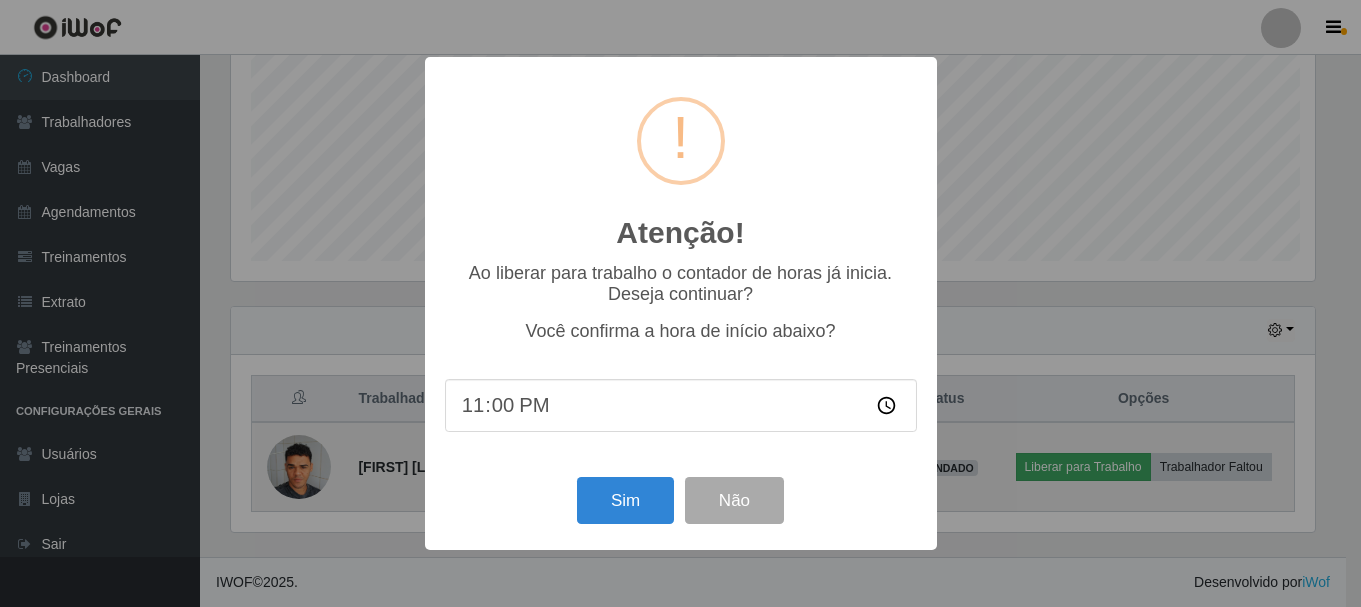 scroll, scrollTop: 999585, scrollLeft: 998911, axis: both 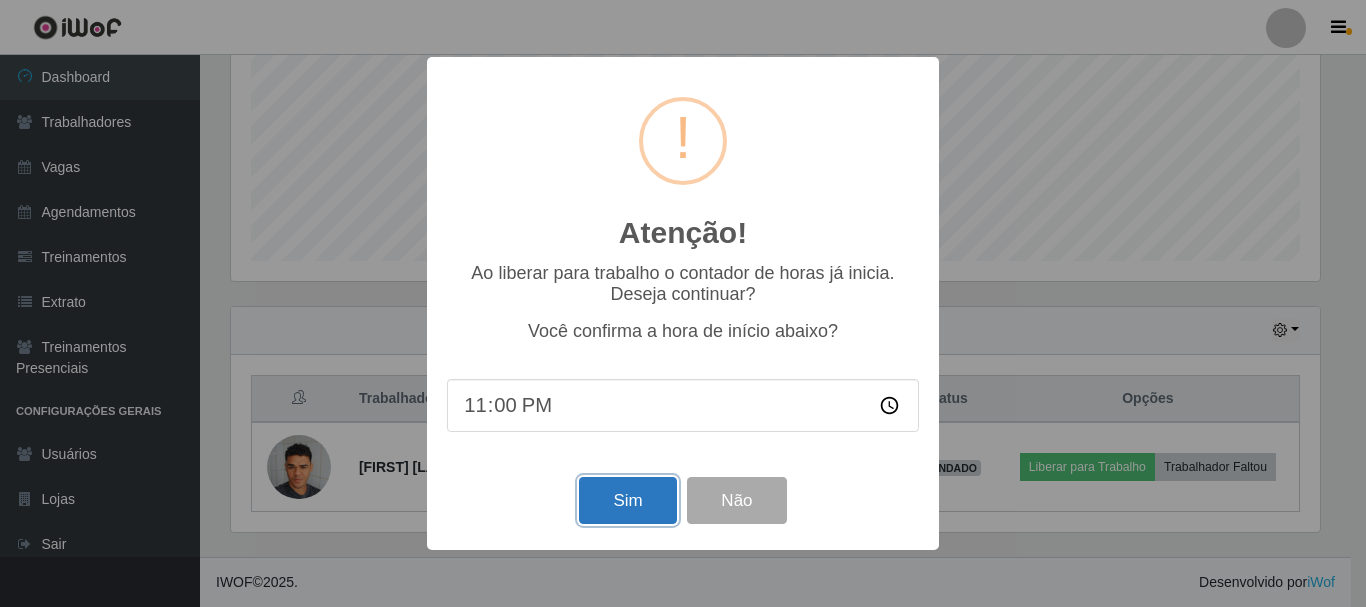 click on "Sim" at bounding box center (627, 500) 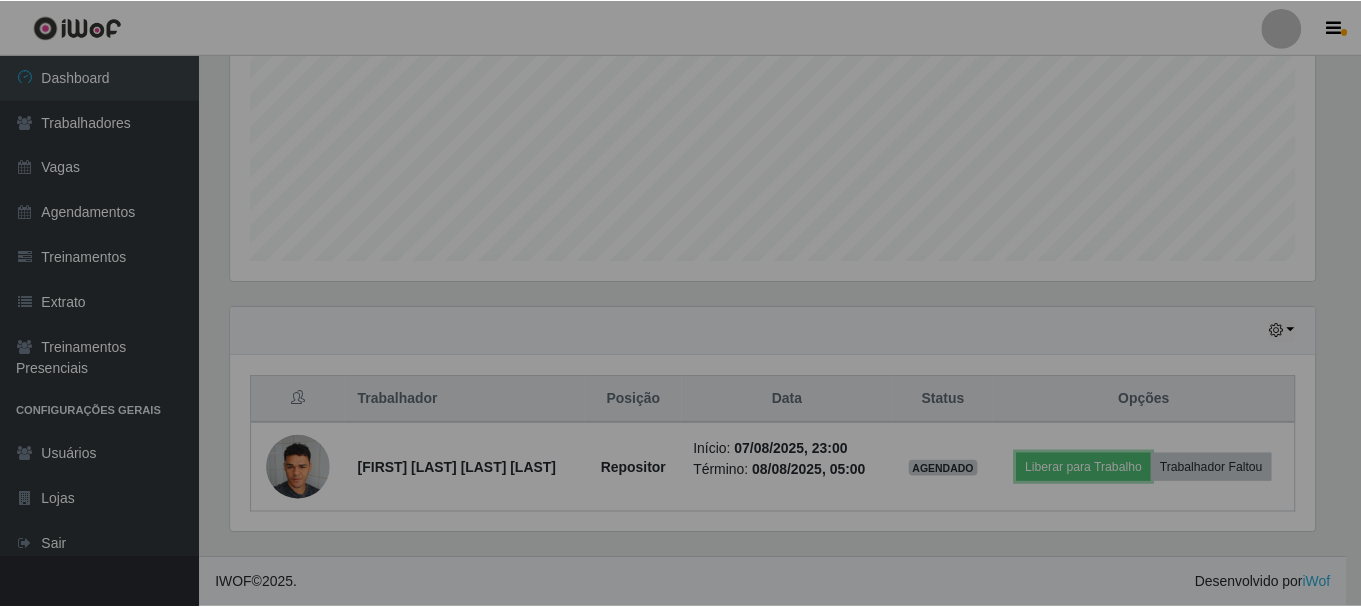 scroll, scrollTop: 999585, scrollLeft: 998901, axis: both 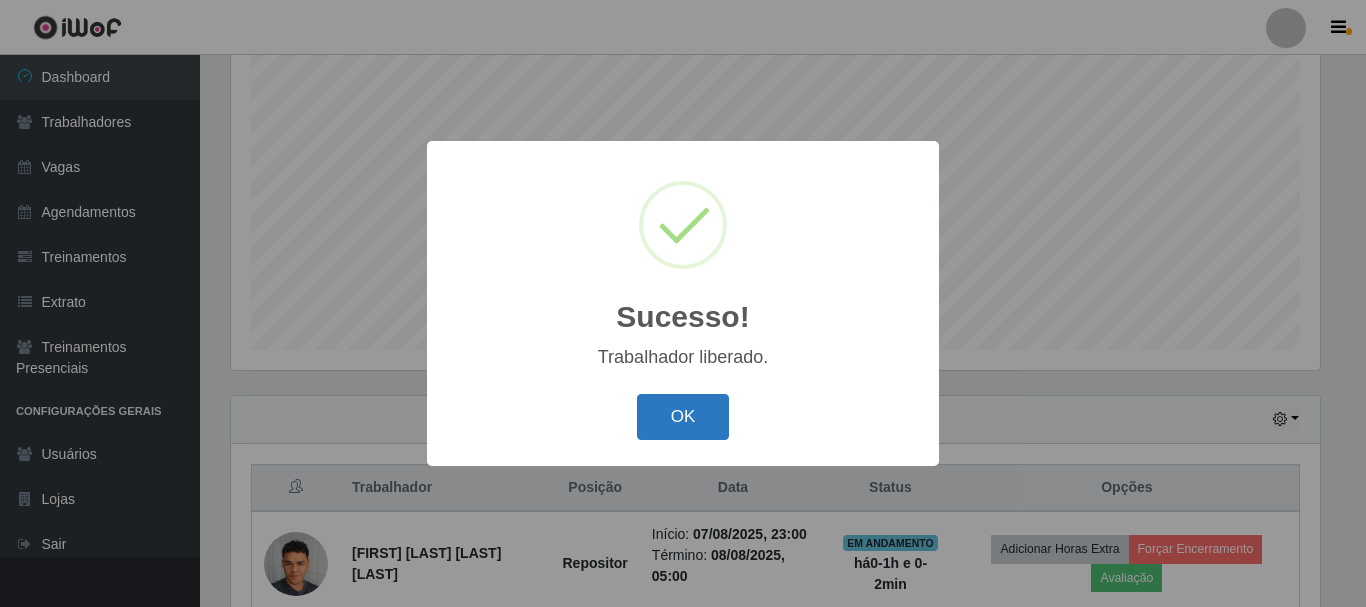 click on "OK" at bounding box center [683, 417] 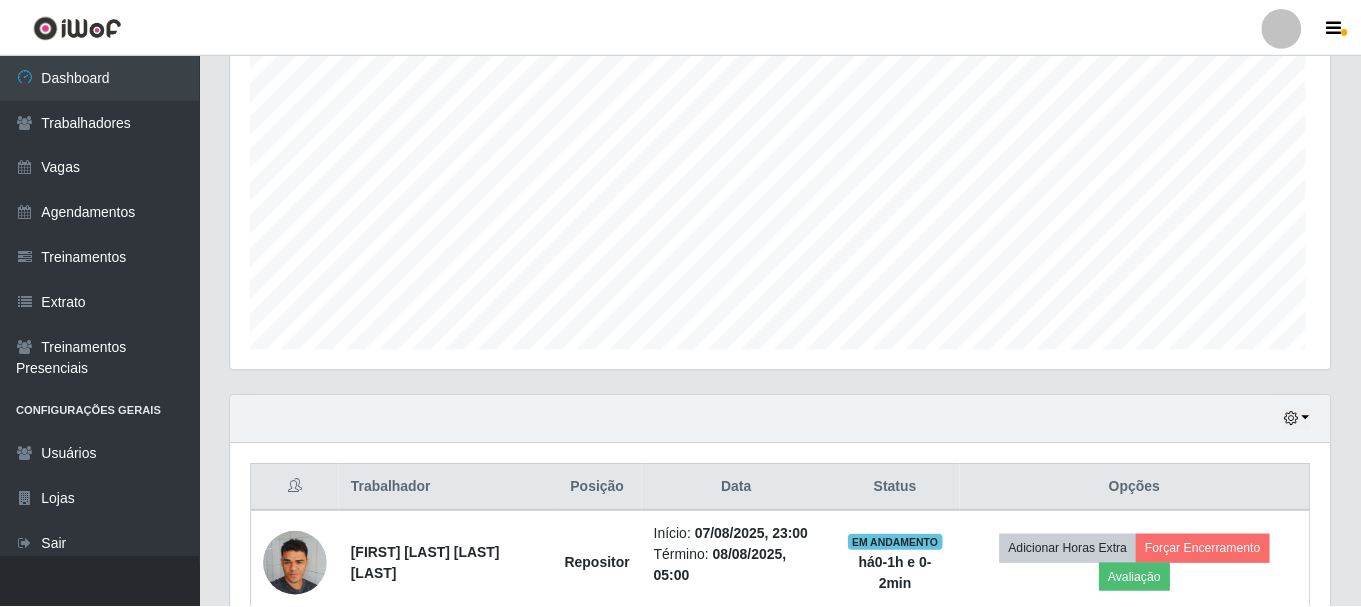 scroll, scrollTop: 999585, scrollLeft: 998901, axis: both 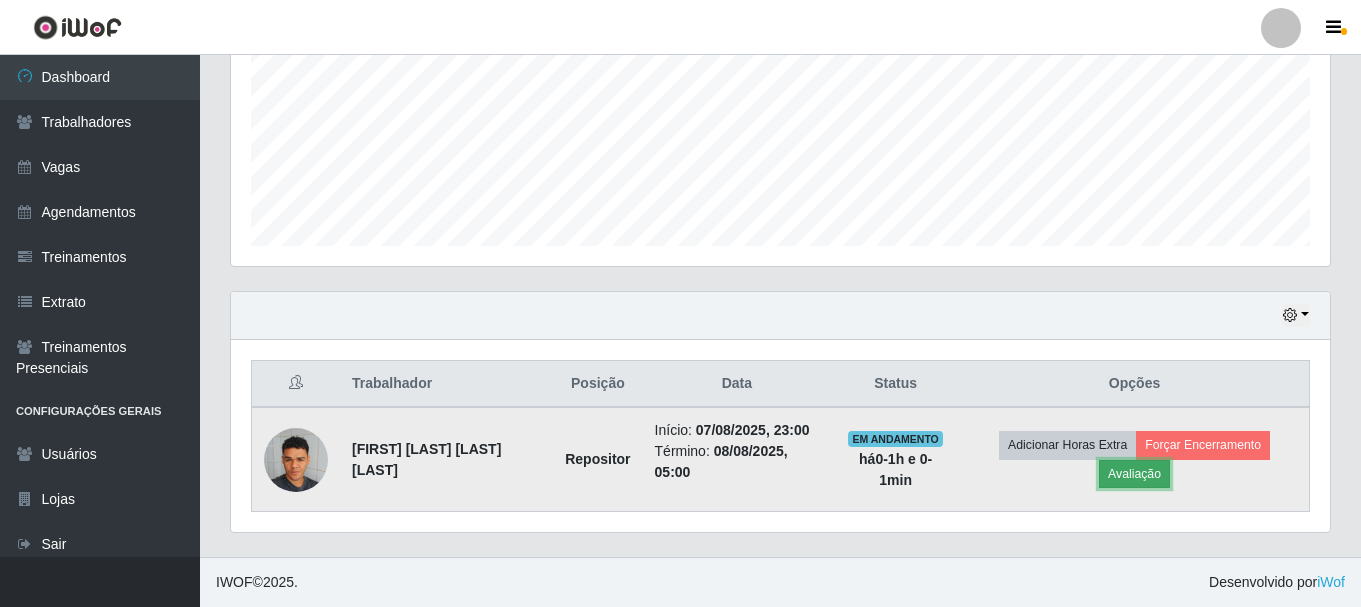 click on "Avaliação" at bounding box center (1134, 474) 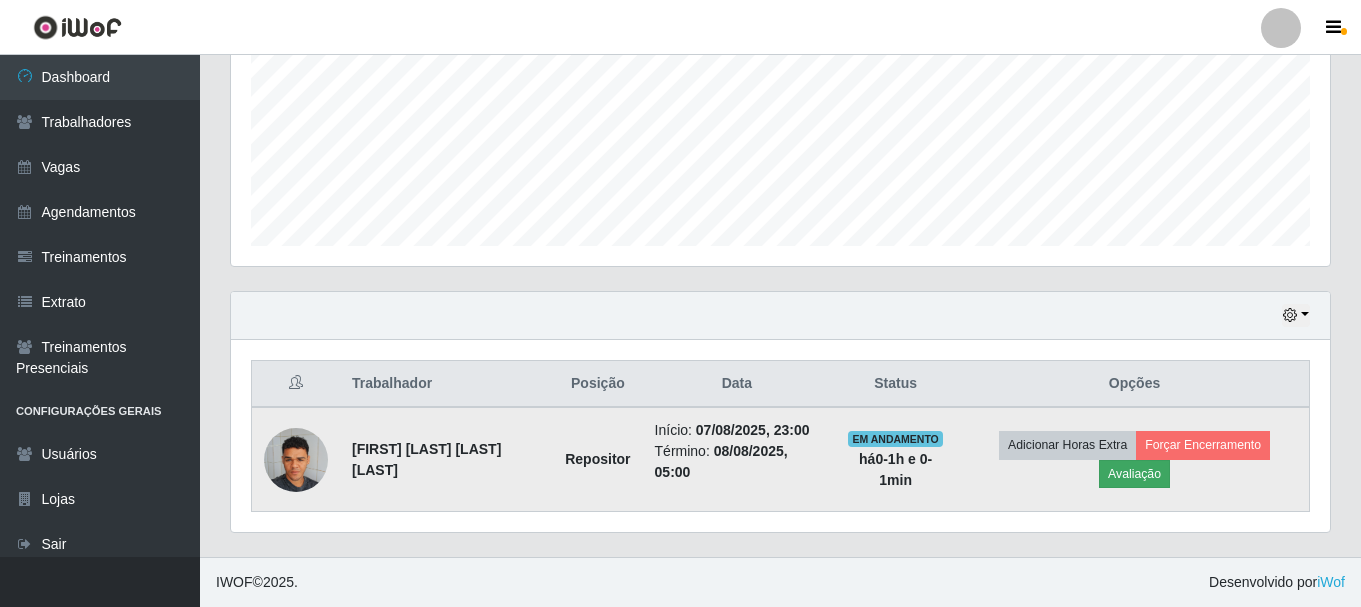 scroll, scrollTop: 999585, scrollLeft: 998911, axis: both 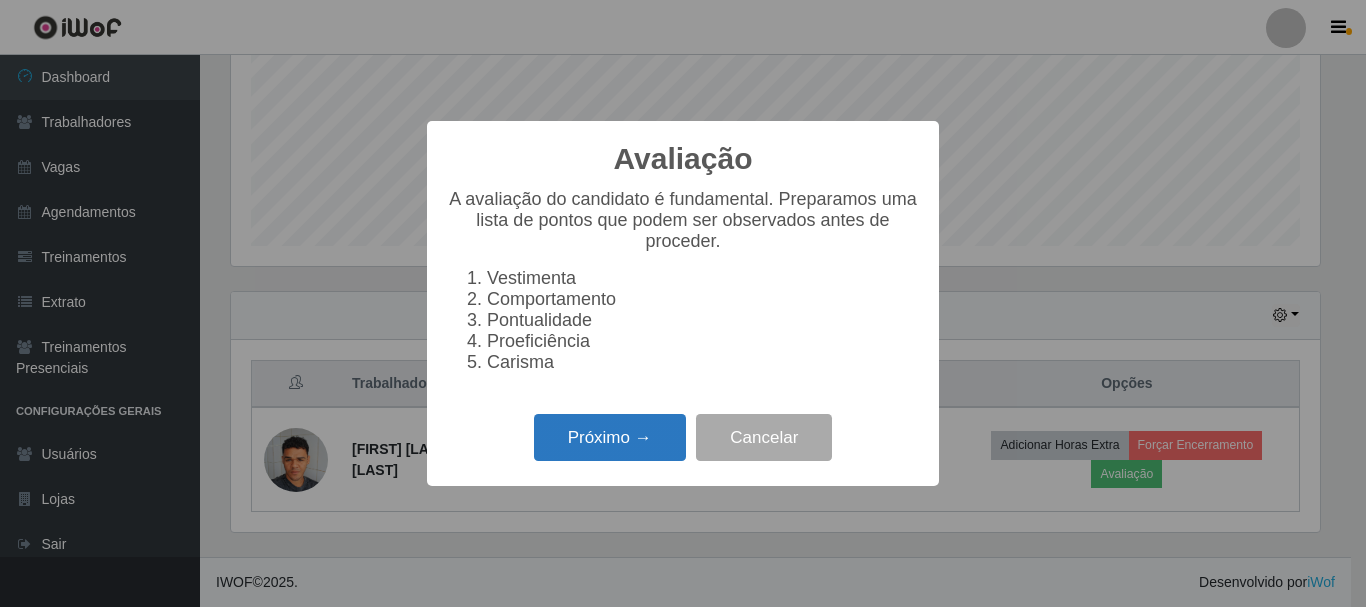 click on "Próximo →" at bounding box center [610, 437] 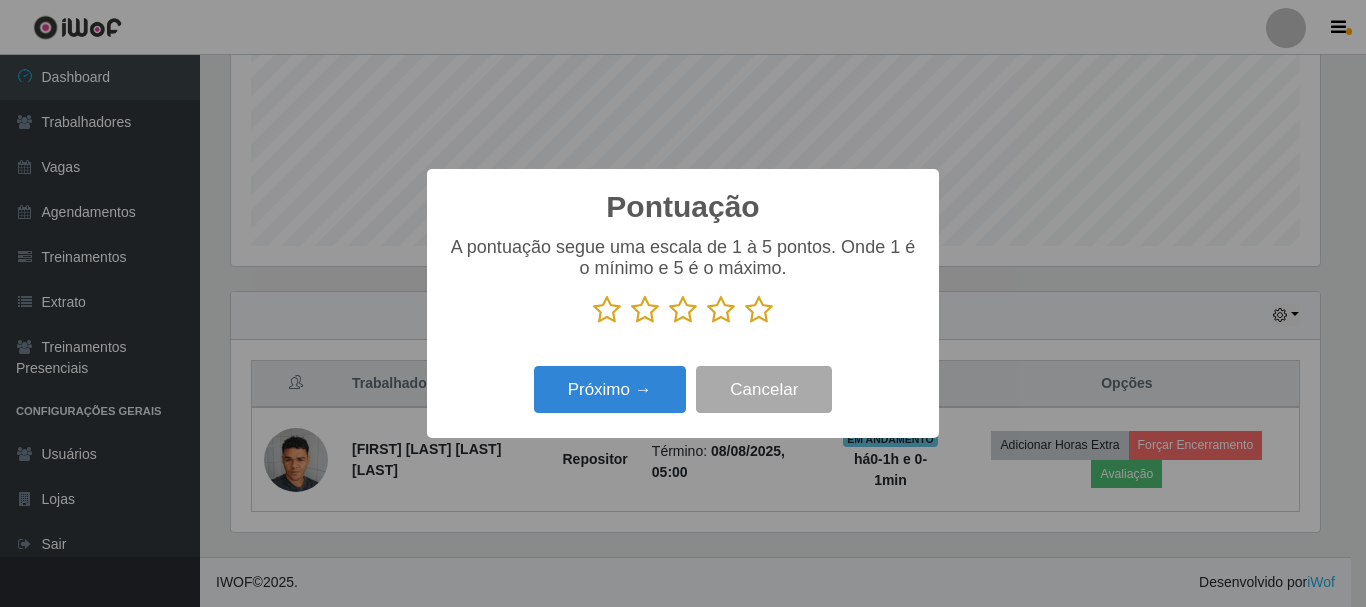 scroll, scrollTop: 999585, scrollLeft: 998911, axis: both 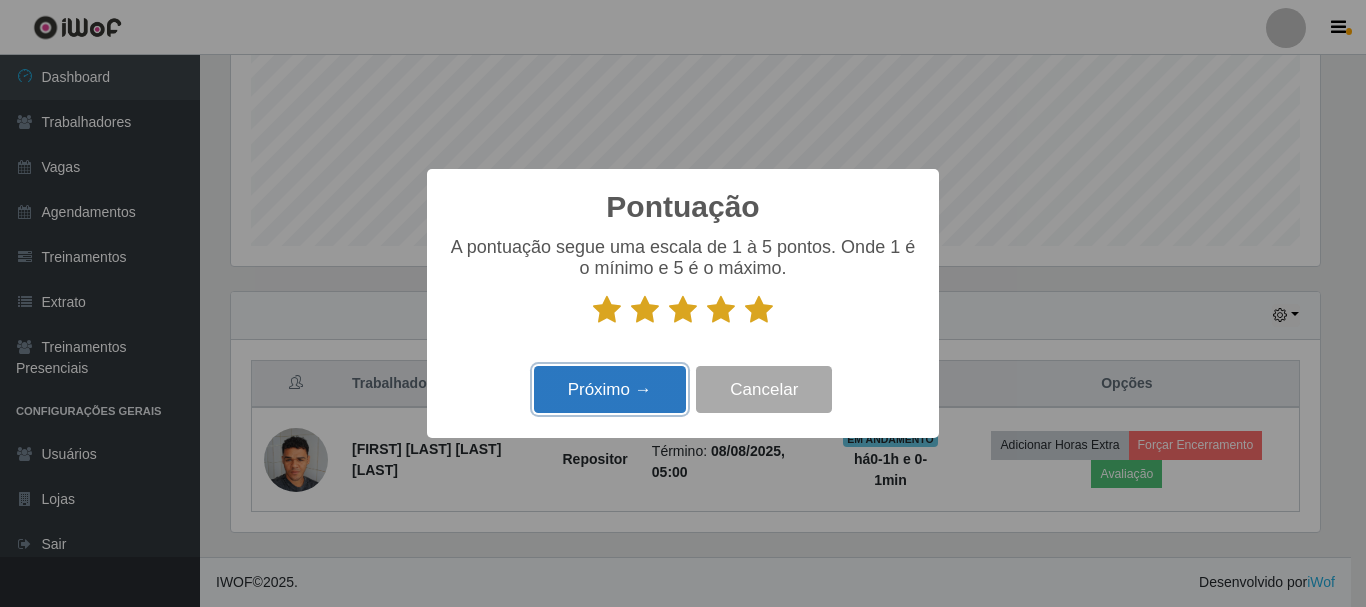 click on "Próximo →" at bounding box center (610, 389) 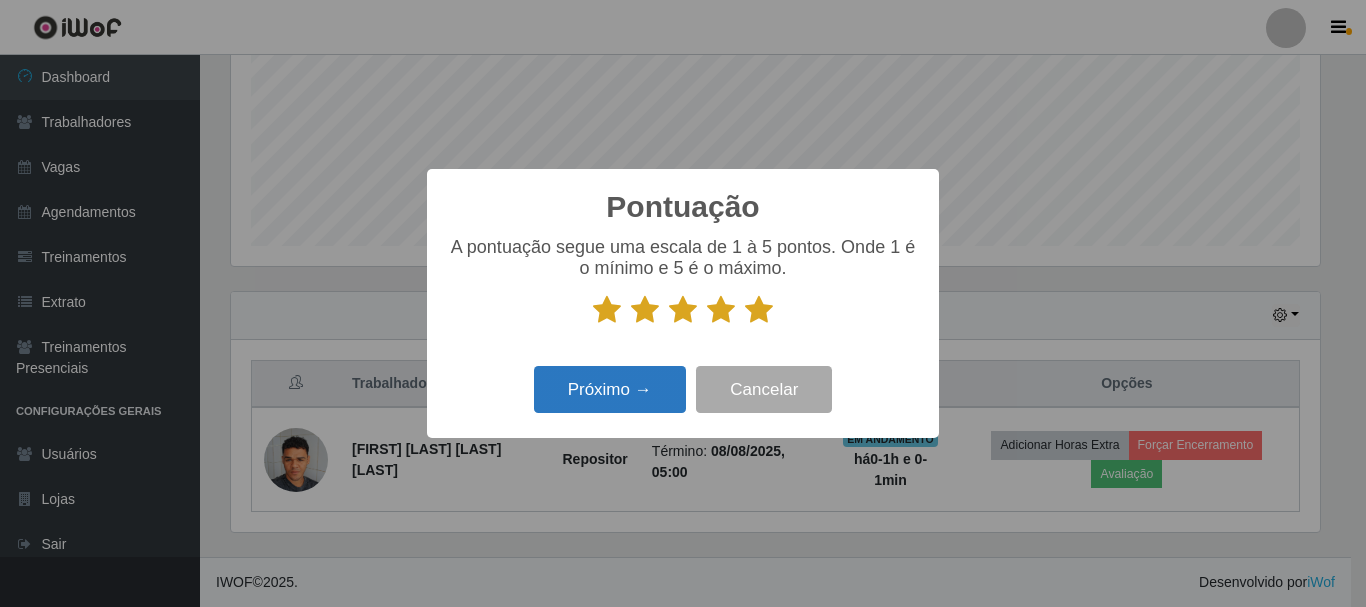 scroll, scrollTop: 999585, scrollLeft: 998911, axis: both 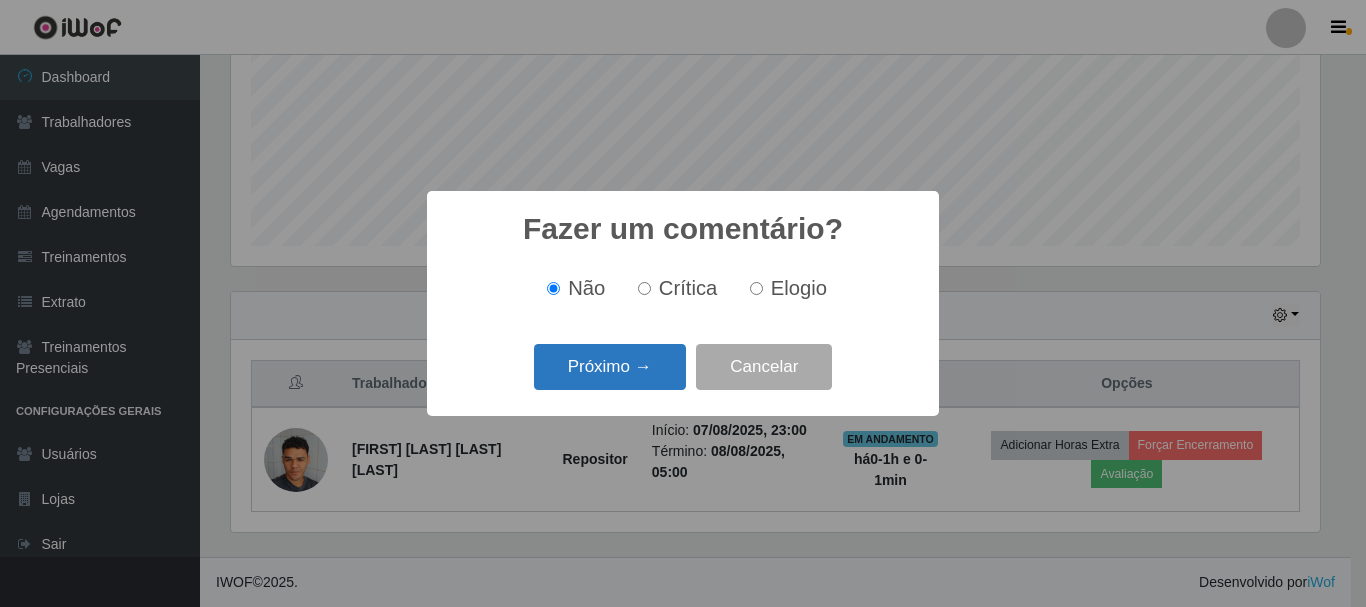 click on "Próximo →" at bounding box center [610, 367] 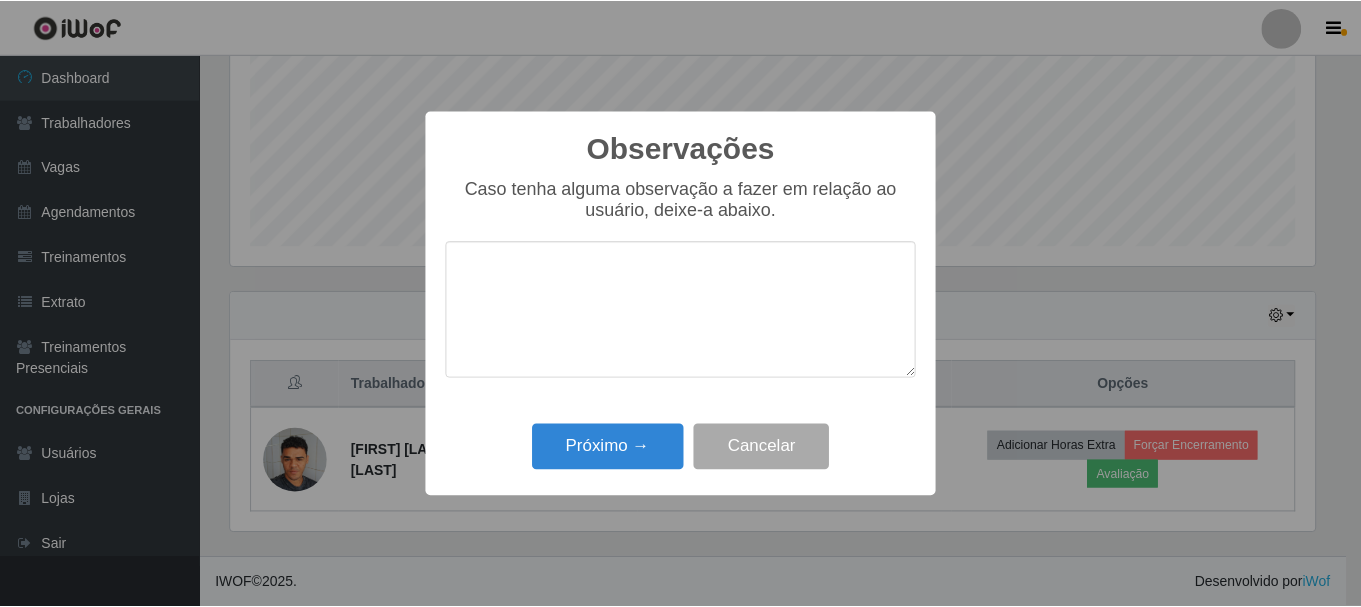 scroll, scrollTop: 999585, scrollLeft: 998911, axis: both 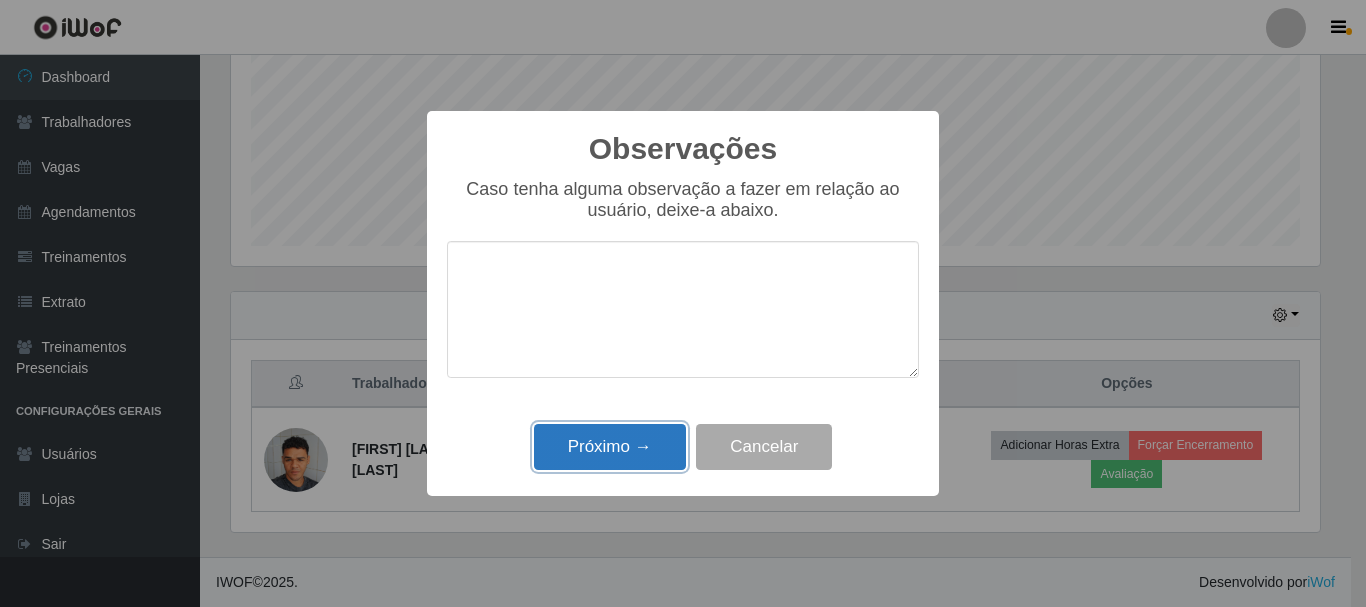 click on "Próximo →" at bounding box center [610, 447] 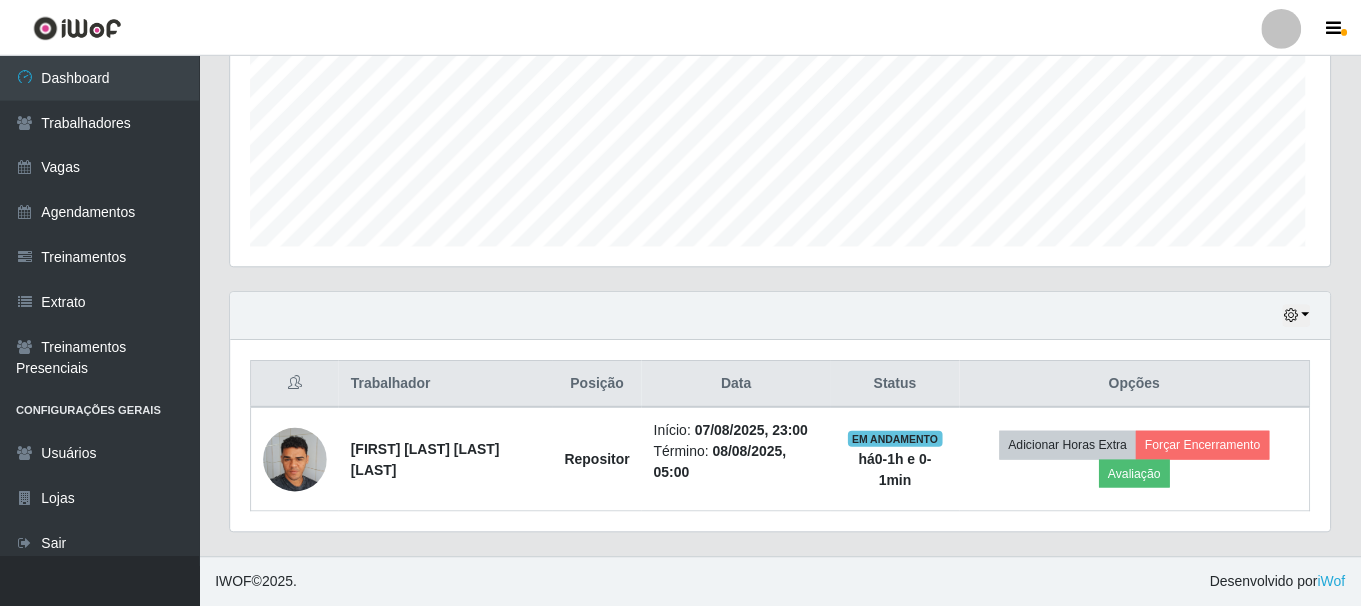 scroll, scrollTop: 999585, scrollLeft: 998901, axis: both 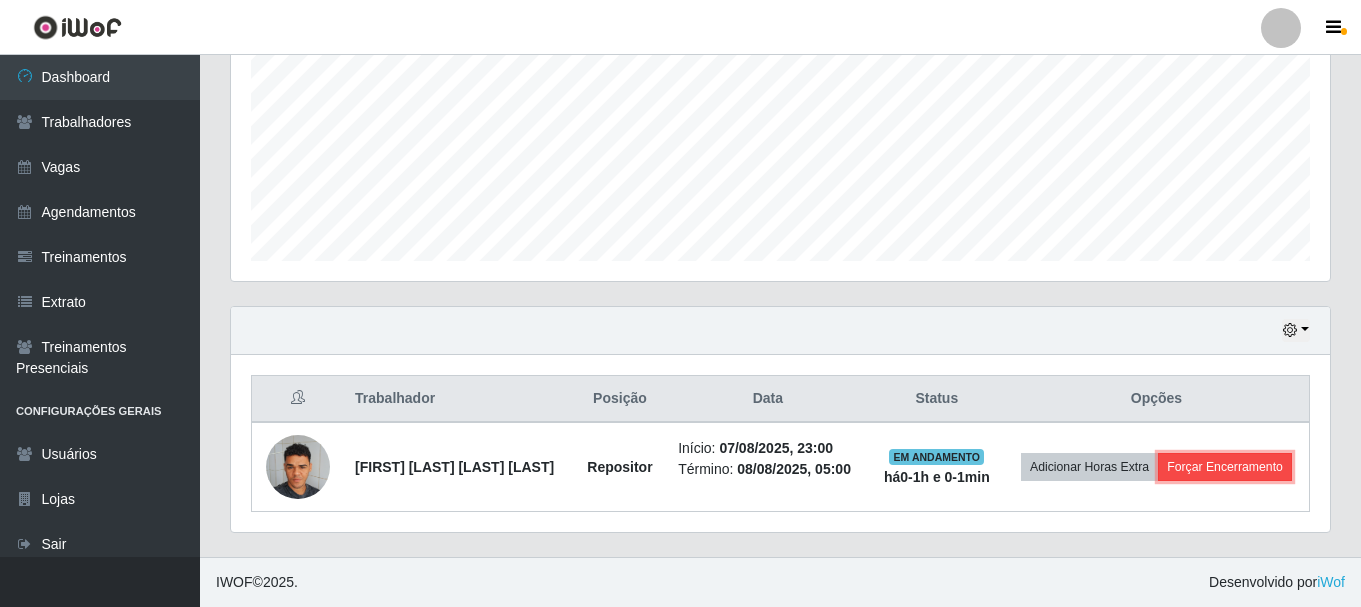 click on "Forçar Encerramento" at bounding box center [1225, 467] 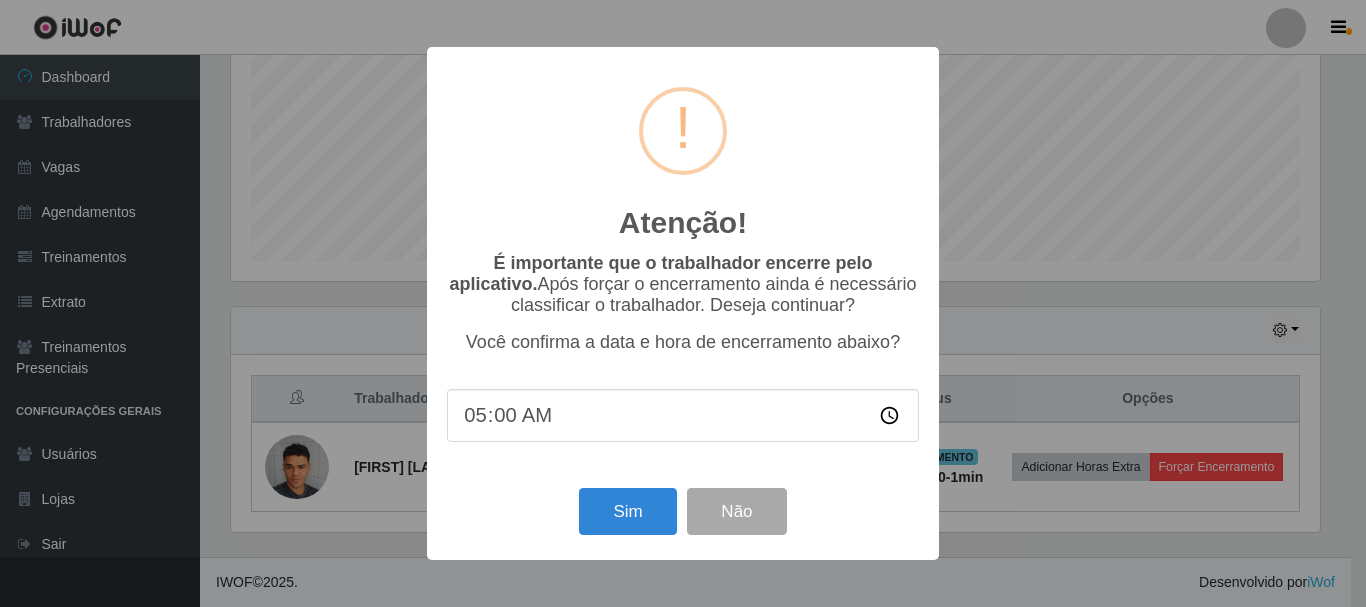 scroll, scrollTop: 999585, scrollLeft: 998911, axis: both 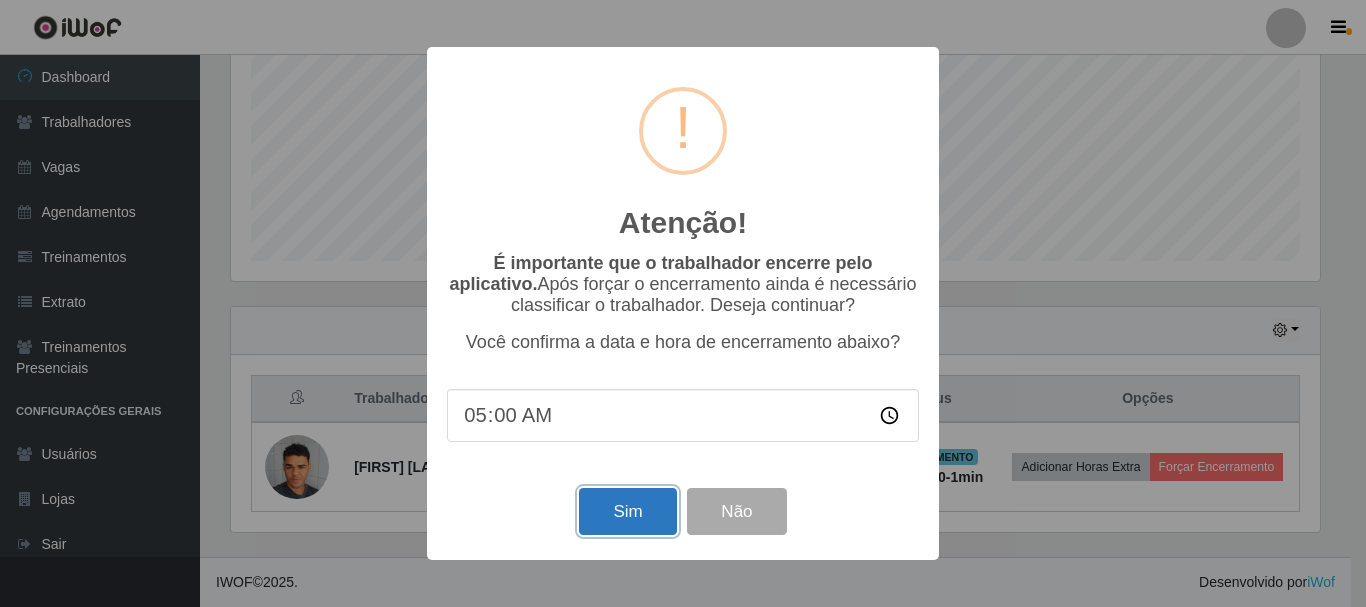 click on "Sim" at bounding box center (627, 511) 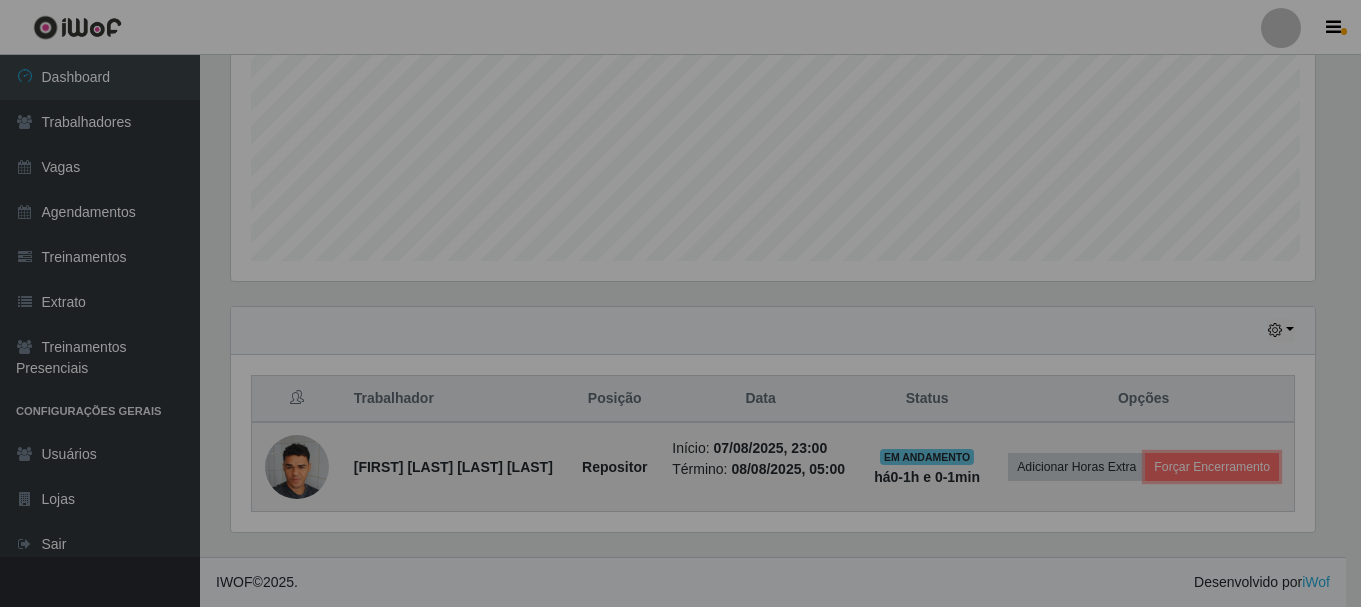 scroll, scrollTop: 999585, scrollLeft: 998901, axis: both 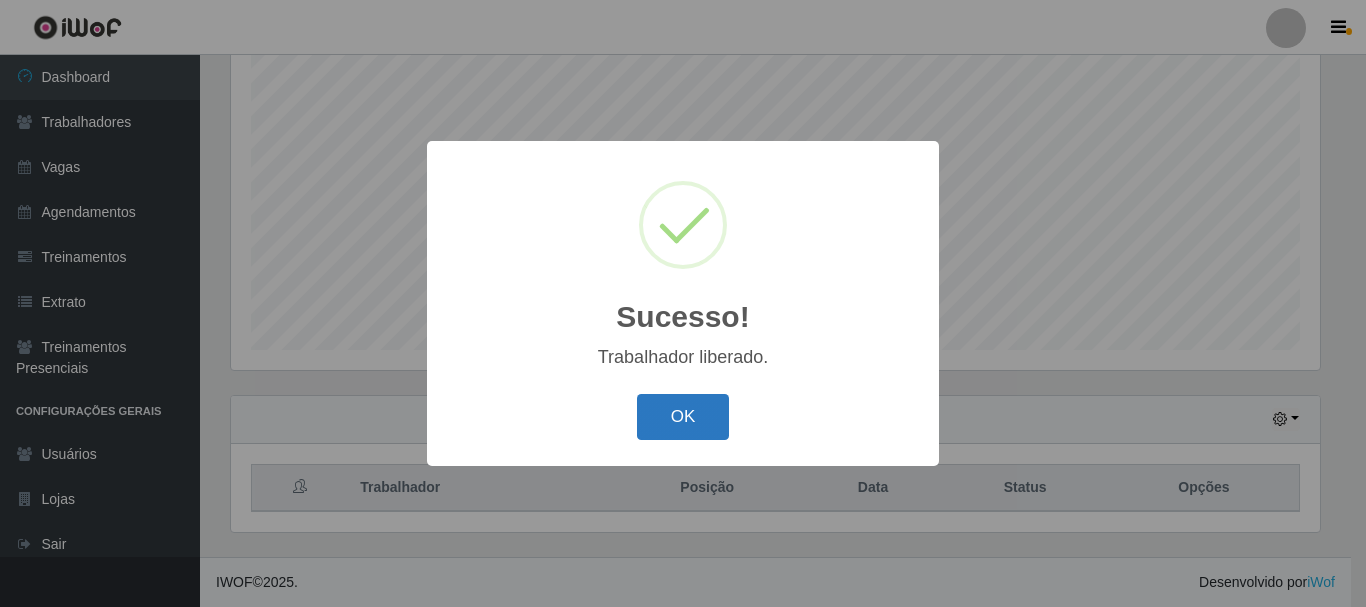 click on "OK" at bounding box center [683, 417] 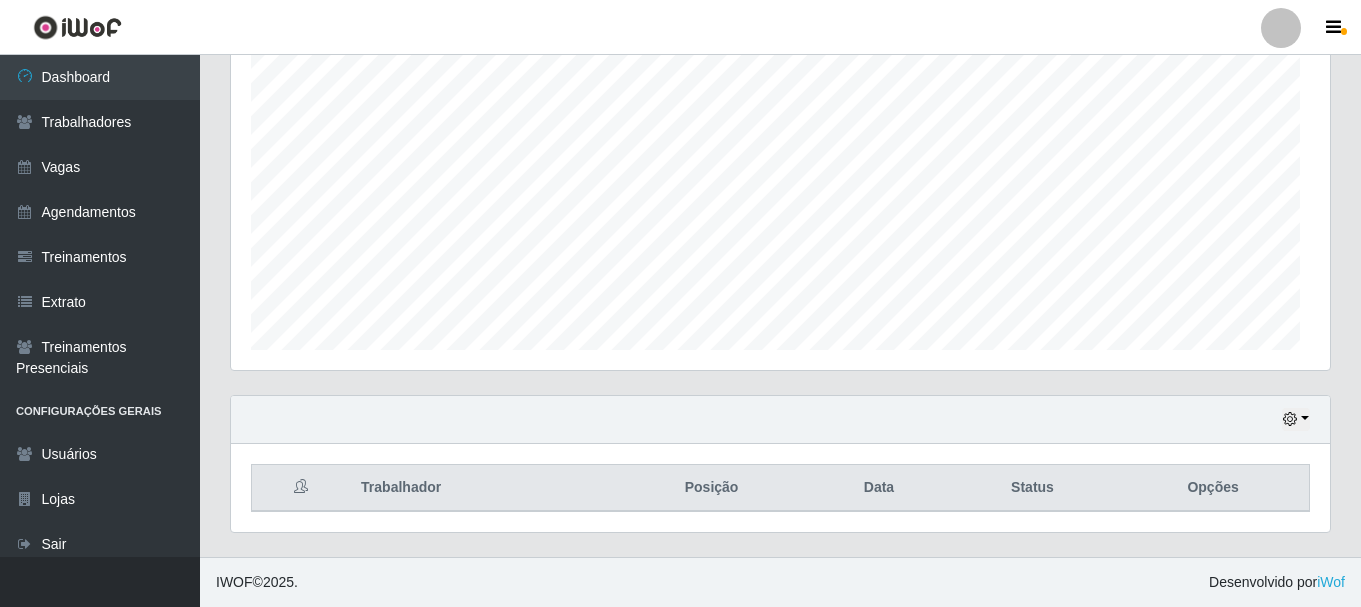 scroll, scrollTop: 999585, scrollLeft: 998901, axis: both 